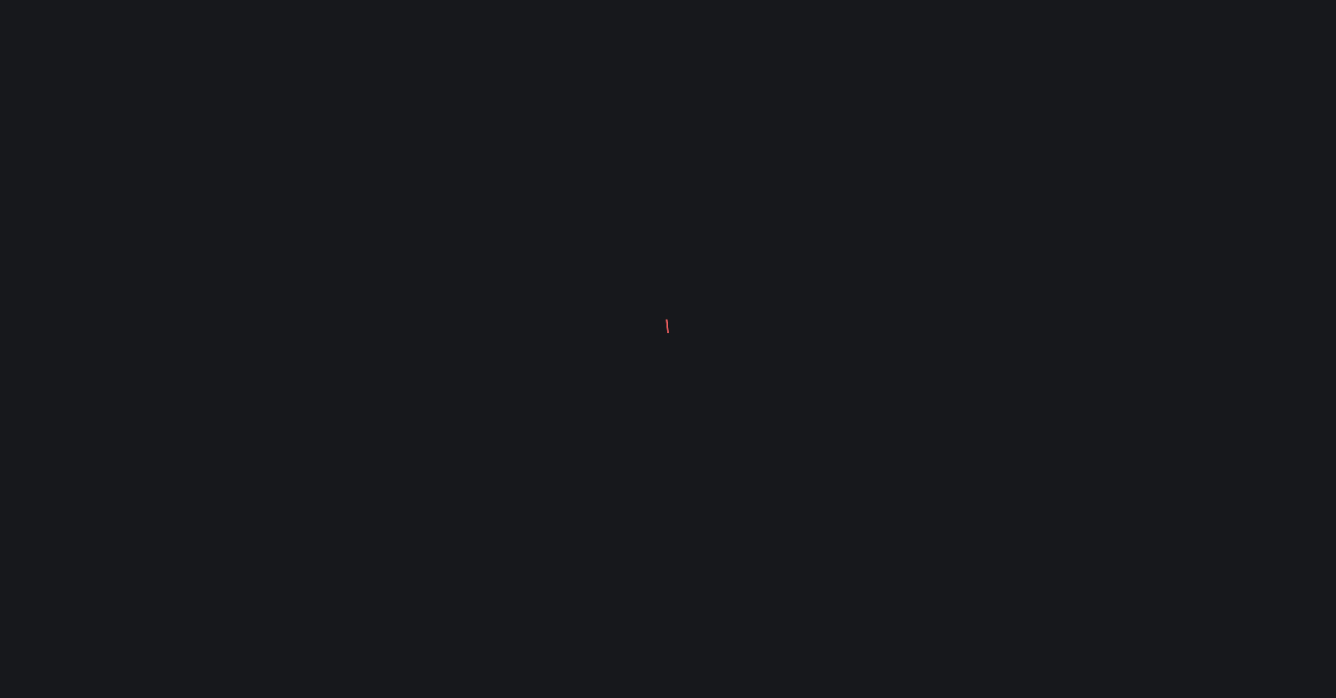 scroll, scrollTop: 0, scrollLeft: 0, axis: both 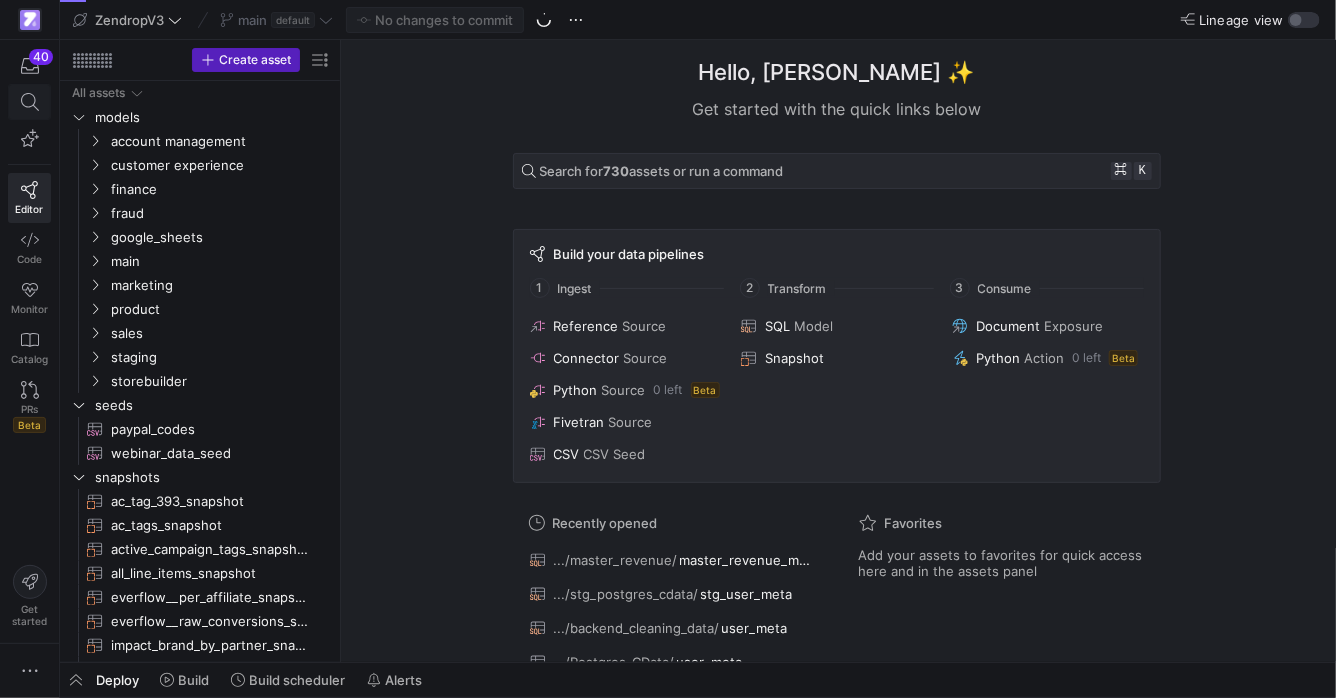 click 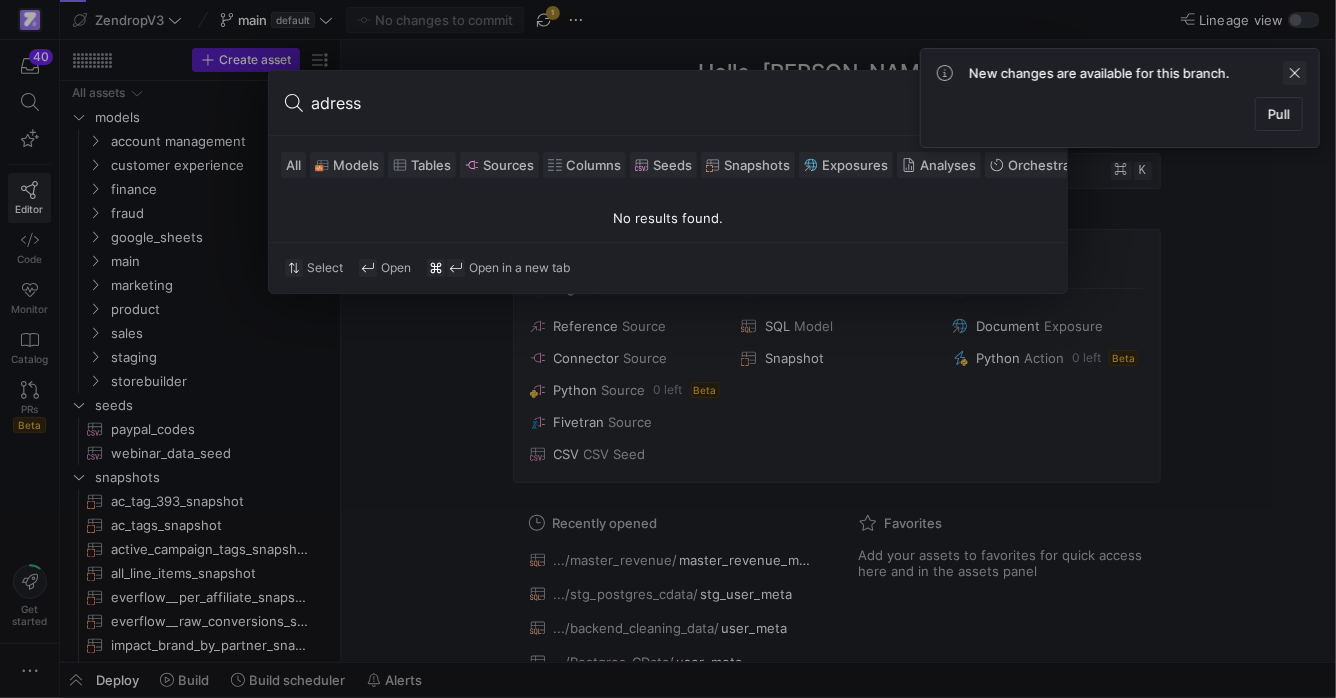 click 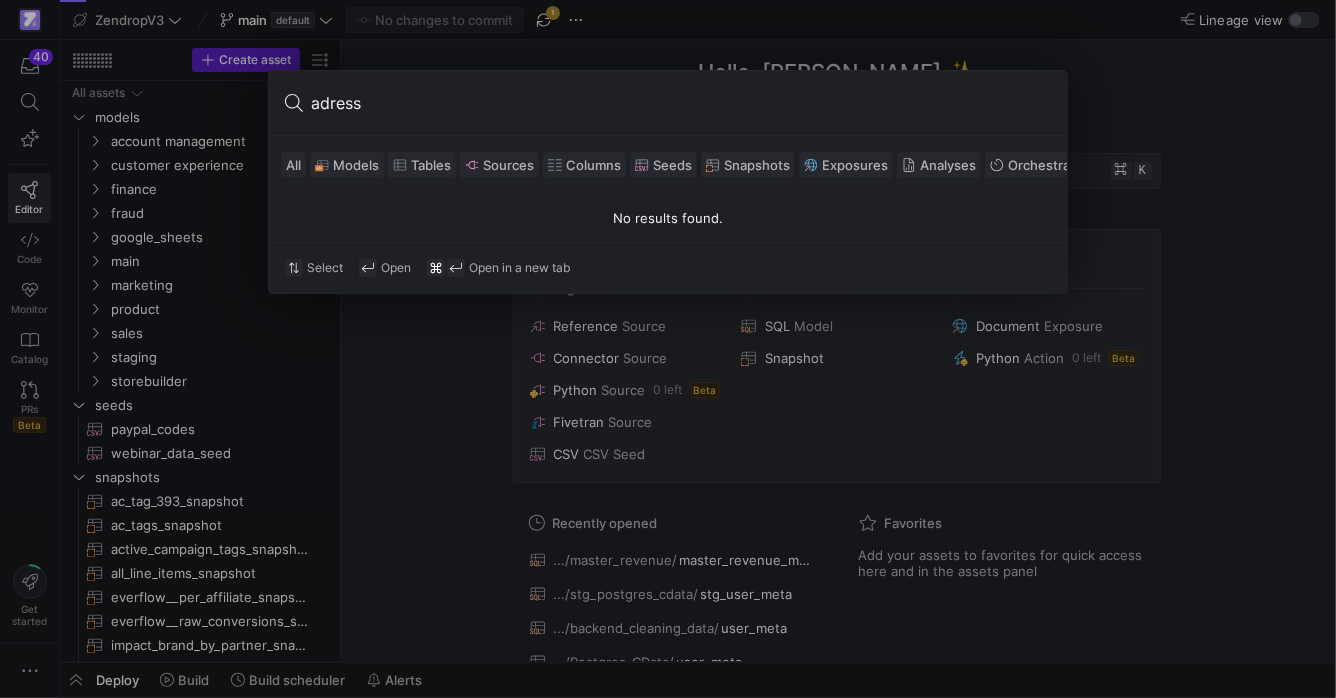 click on "Columns" at bounding box center [593, 165] 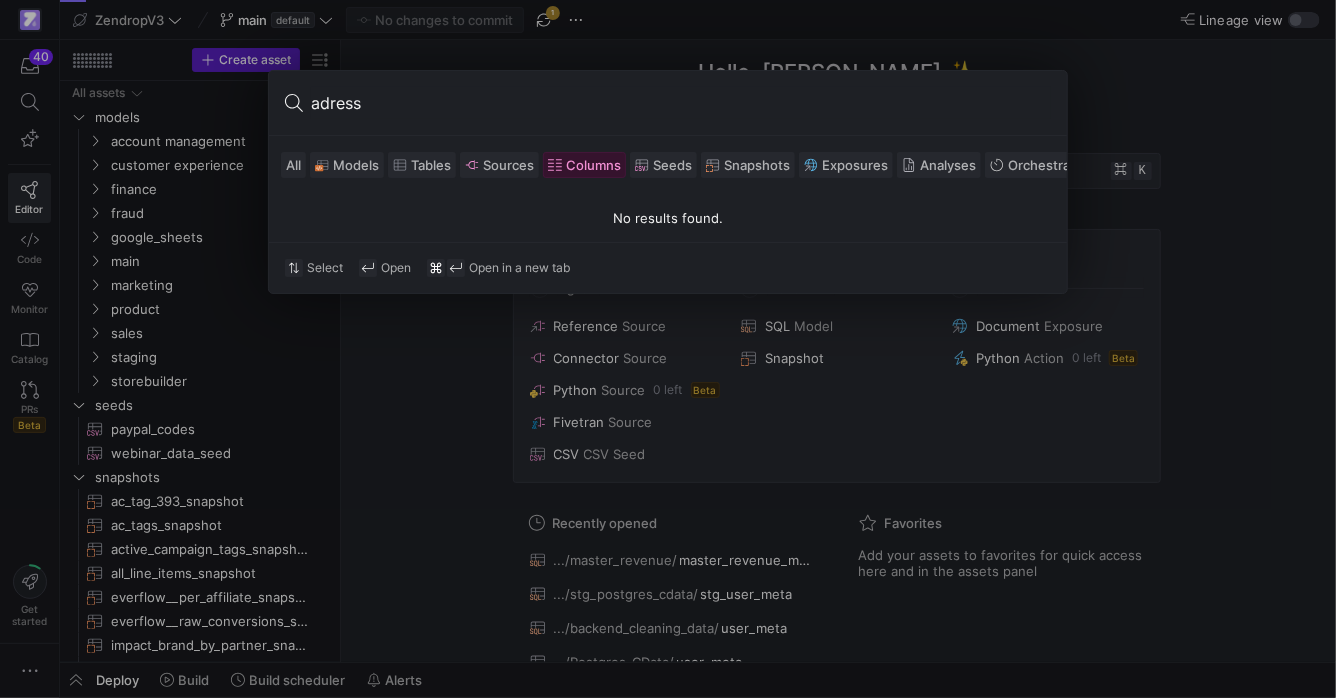 click on "adress" at bounding box center (681, 103) 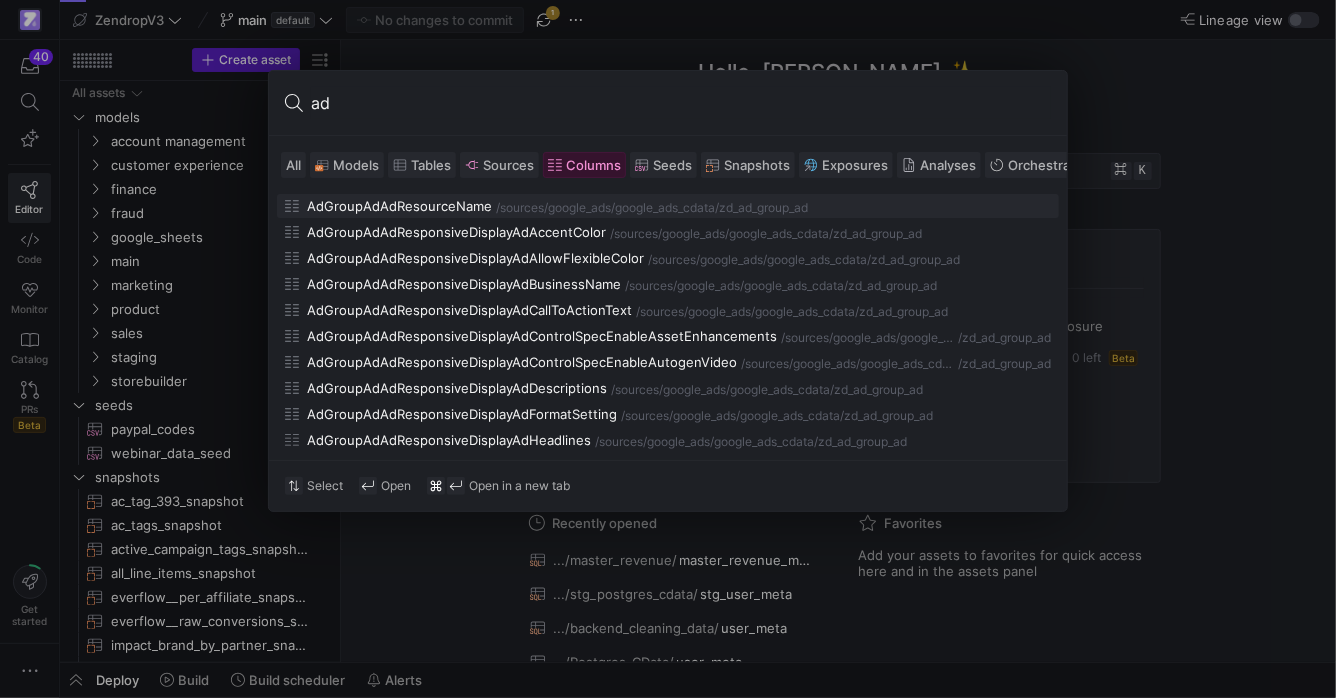type on "a" 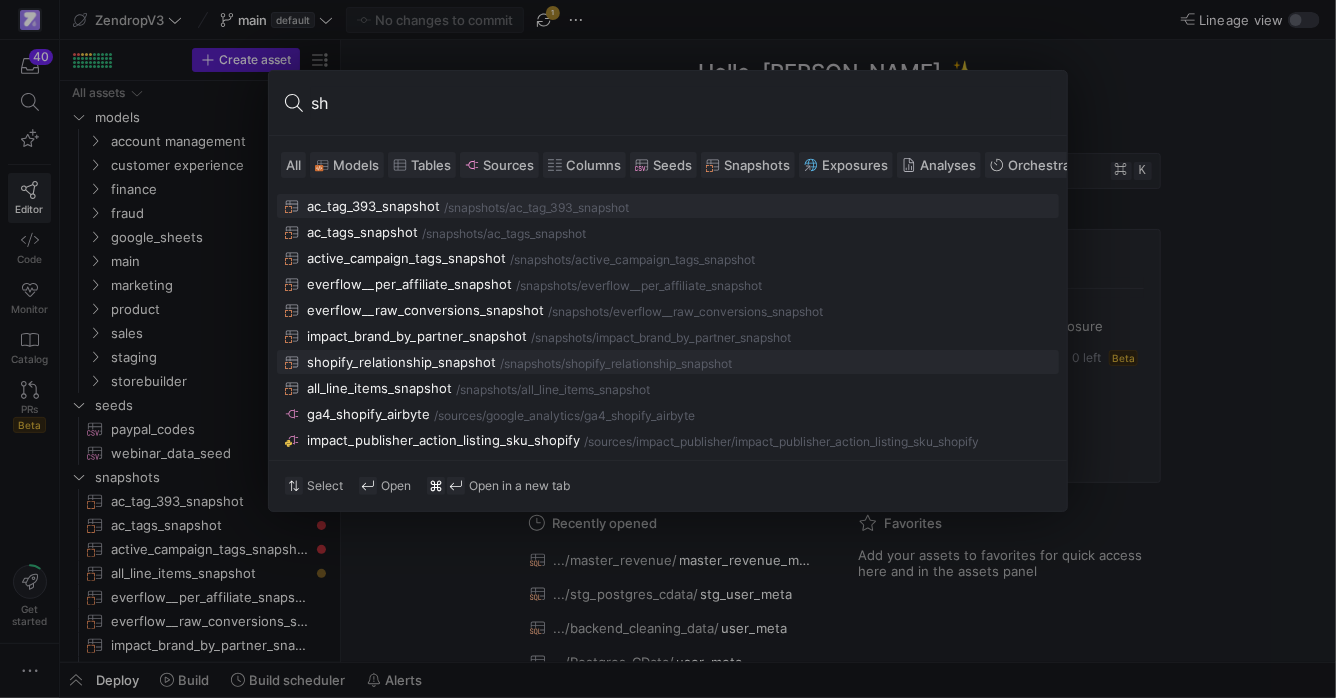type on "s" 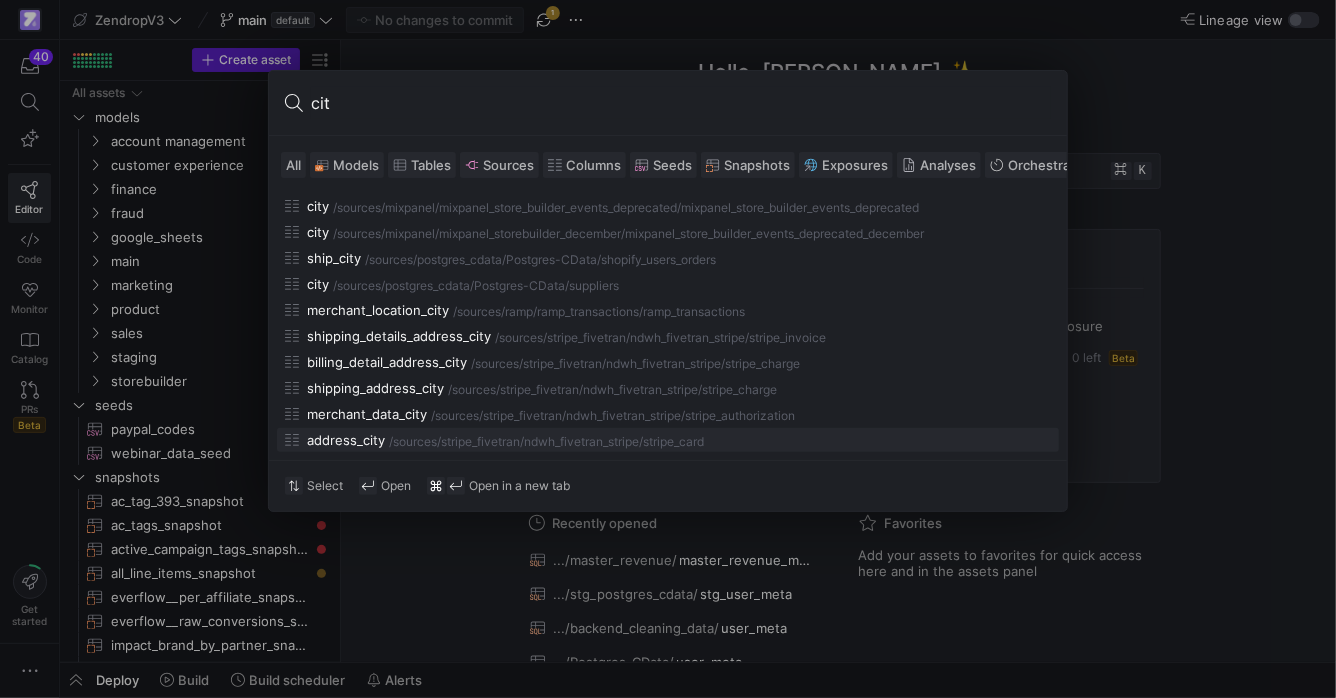 scroll, scrollTop: 227, scrollLeft: 0, axis: vertical 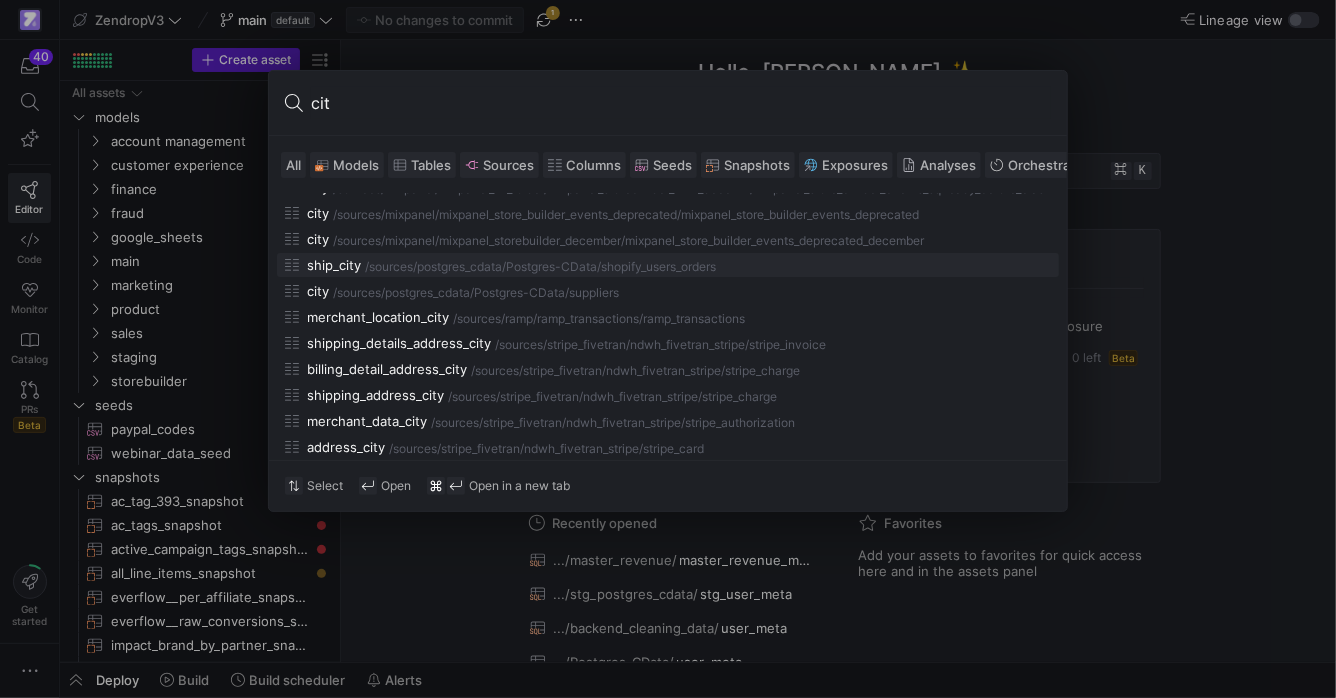 type on "cit" 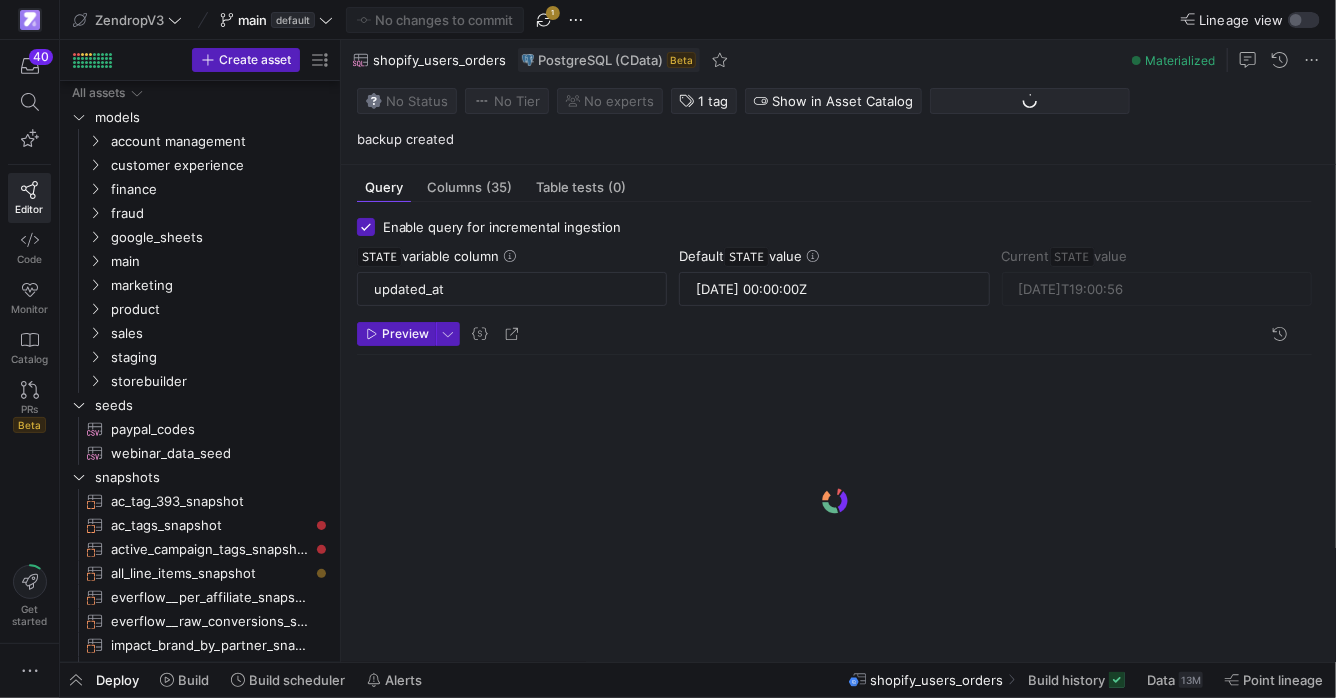 scroll, scrollTop: 1050, scrollLeft: 0, axis: vertical 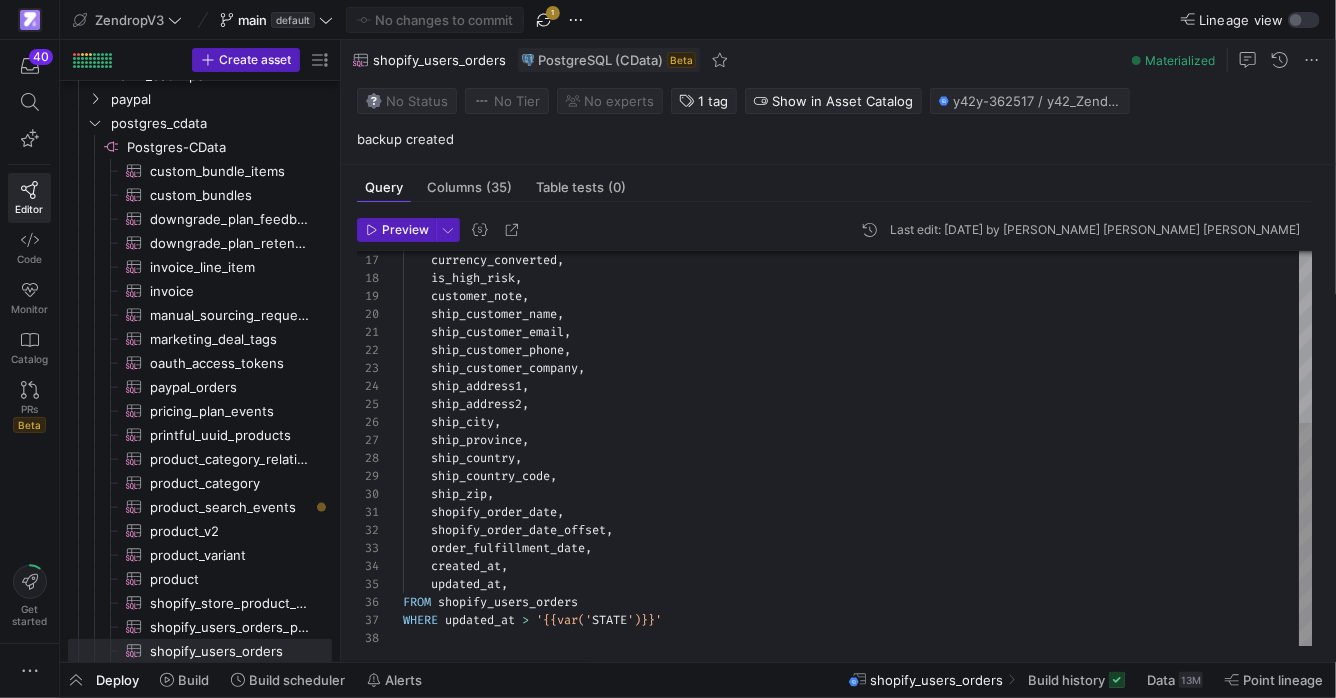 type on "shopify_order_date,
shopify_order_date_offset,
order_fulfillment_date,
created_at,
updated_at,
FROM shopify_users_orders
WHERE updated_at > '{{var('STATE')}}'" 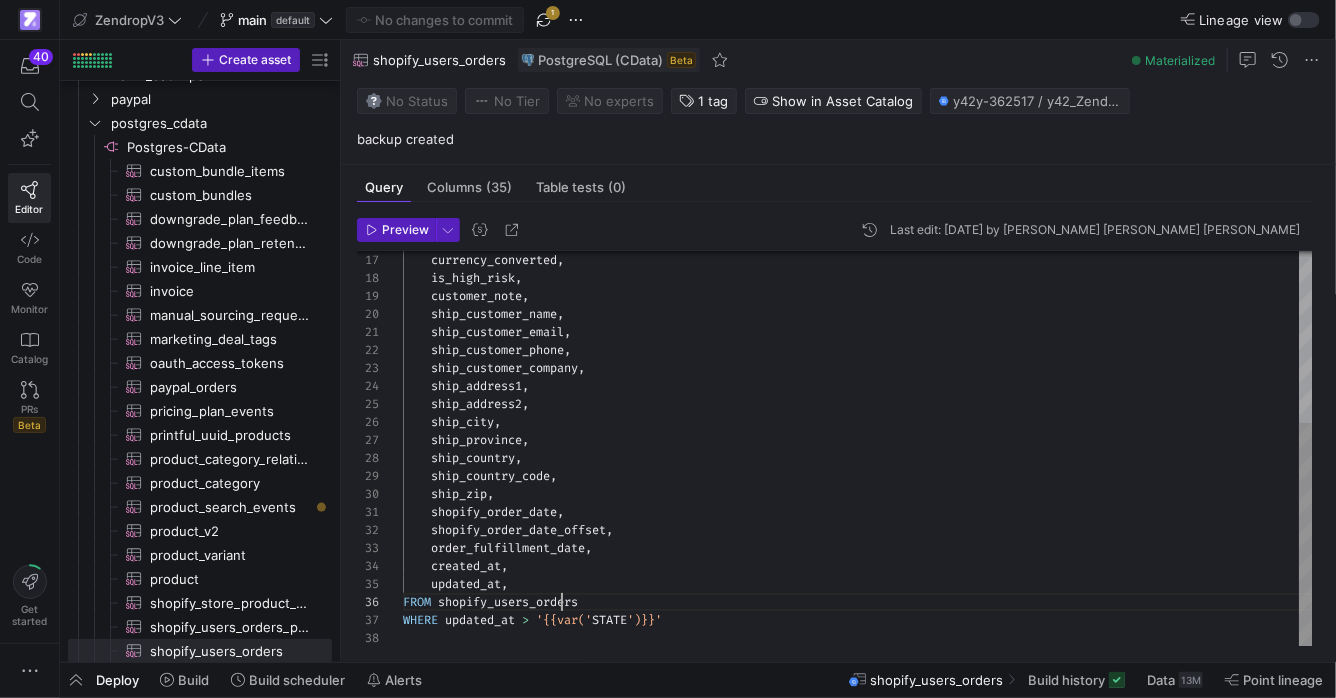 click on "currency_converted ,      is_high_risk ,      customer_note ,      ship_customer_name ,      ship_customer_email ,      ship_customer_phone ,      ship_customer_company ,      ship_address1 ,      ship_address2 ,      ship_city ,      ship_province ,      ship_country ,      ship_country_code ,      ship_zip ,      shopify_order_date ,      shopify_order_date_offset ,      order_fulfillment_date ,      created_at ,      updated_at , FROM   shopify_users_orders WHERE   updated_at   >   '{{var(' STATE ')}}'" 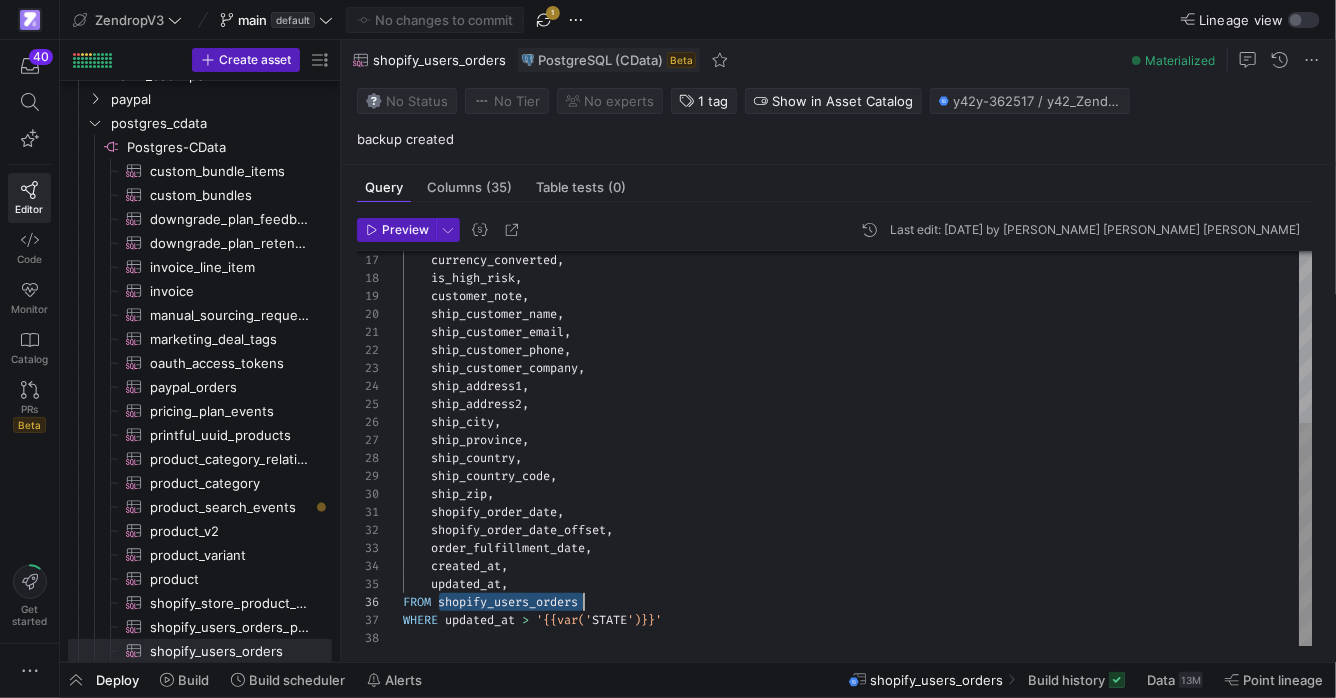 scroll, scrollTop: 90, scrollLeft: 180, axis: both 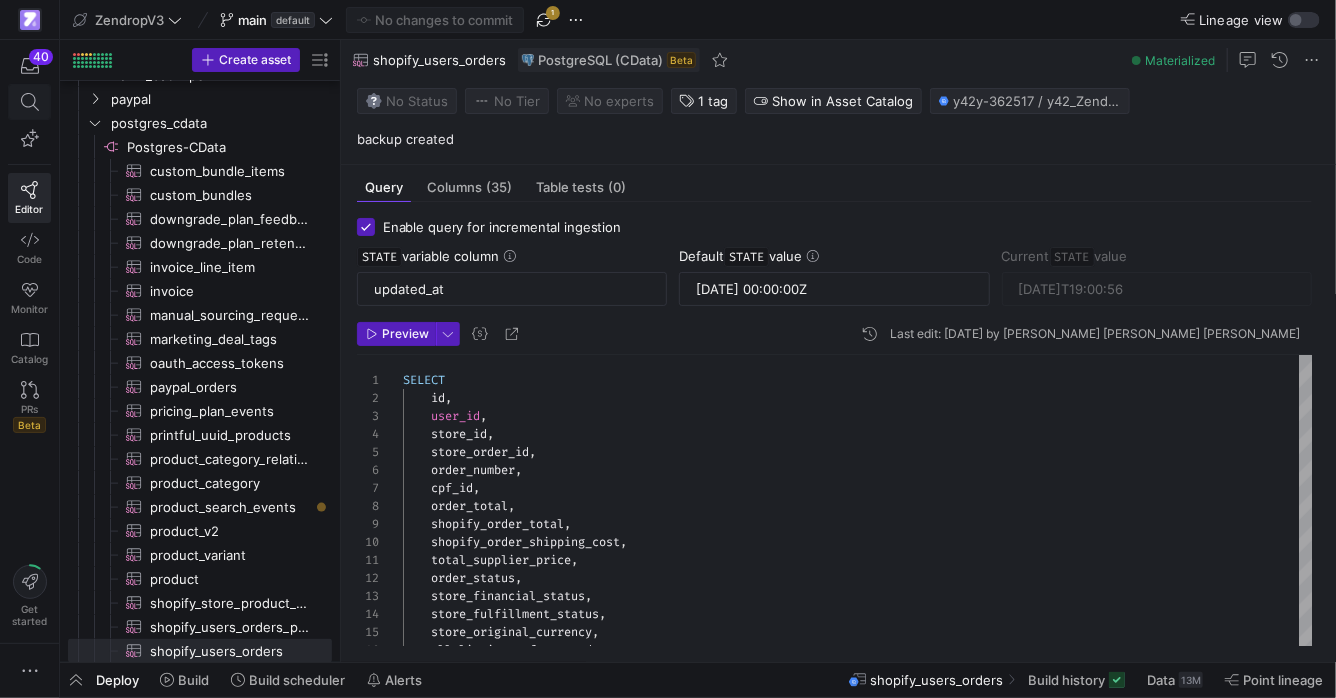 click 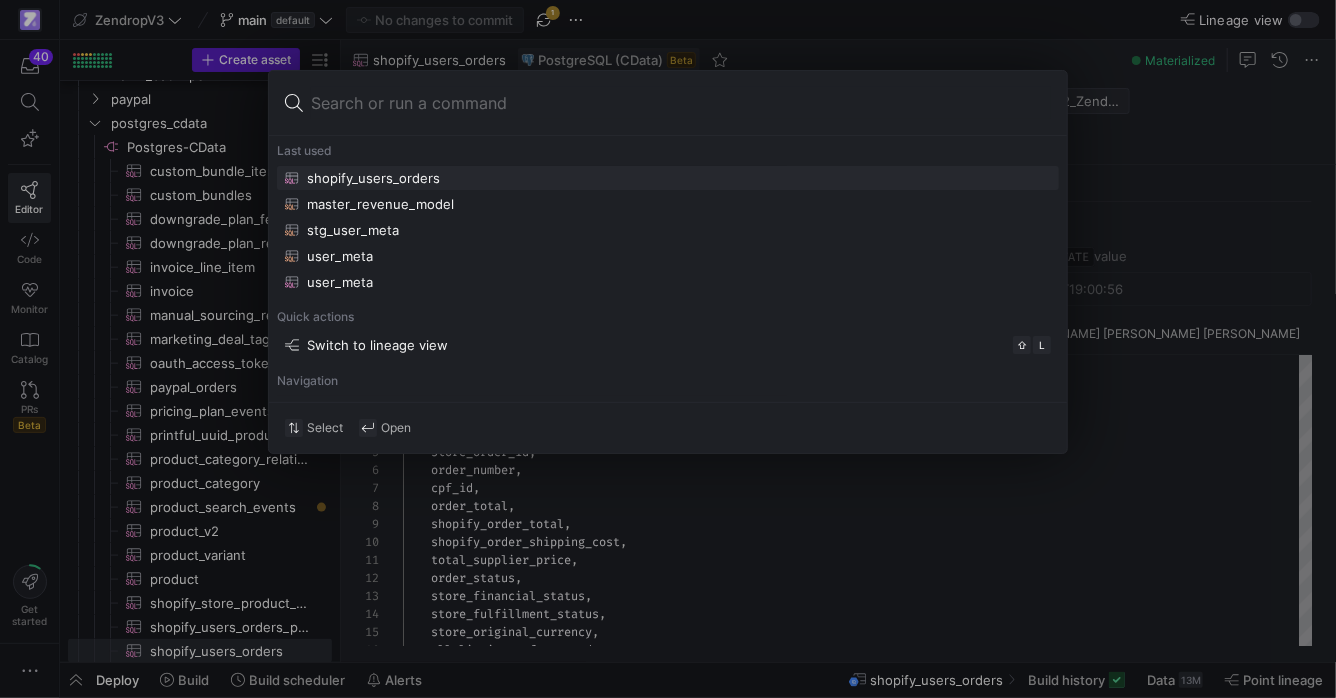 click at bounding box center [681, 103] 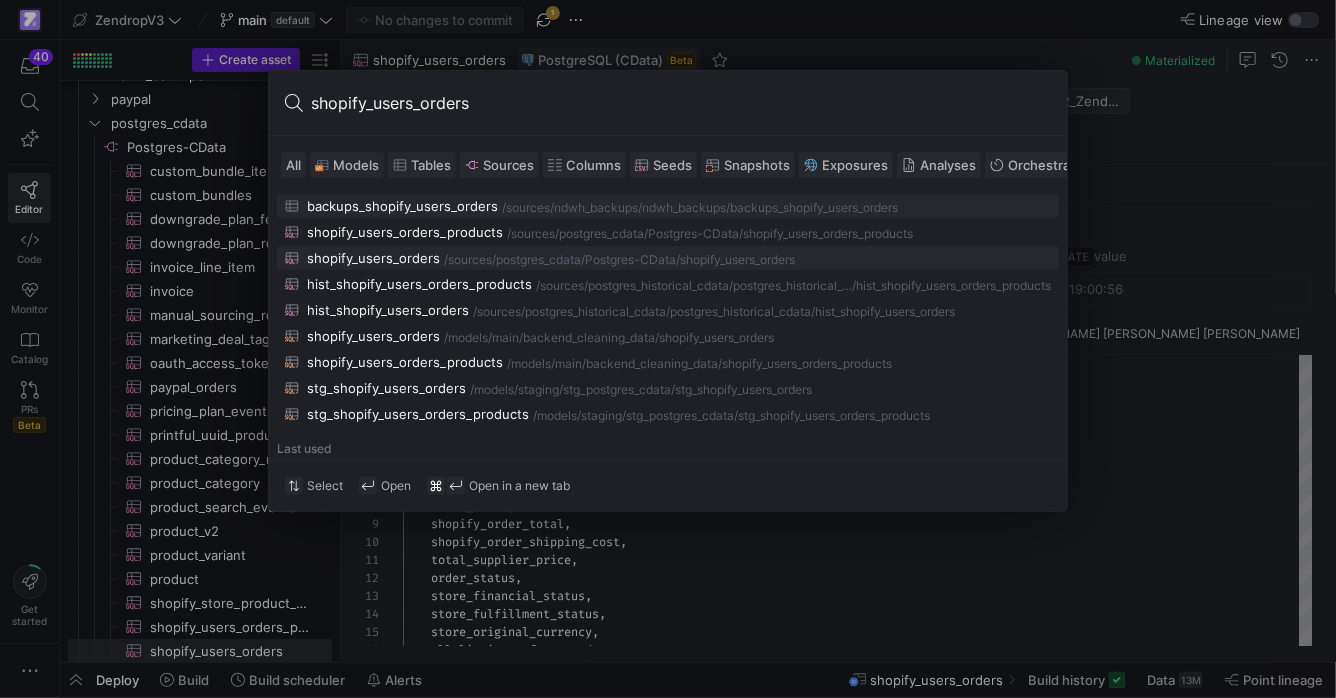 type on "shopify_users_orders" 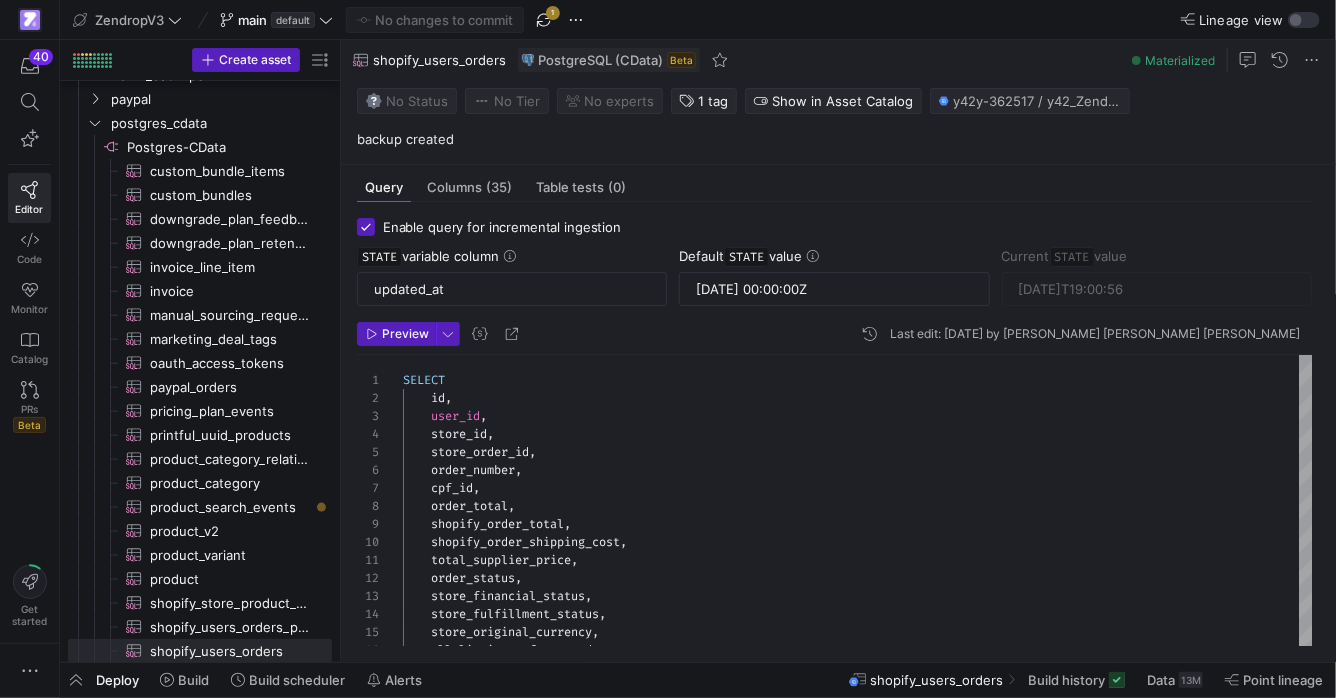click on "No changes to commit" 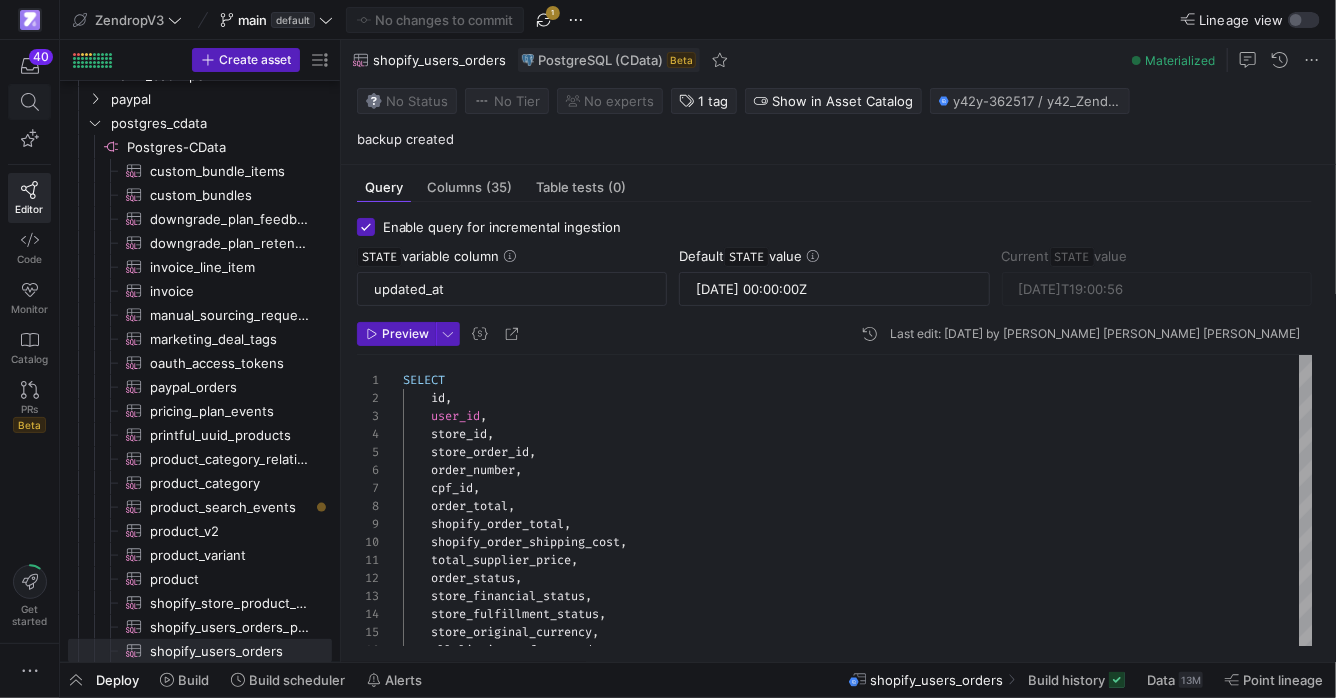 click 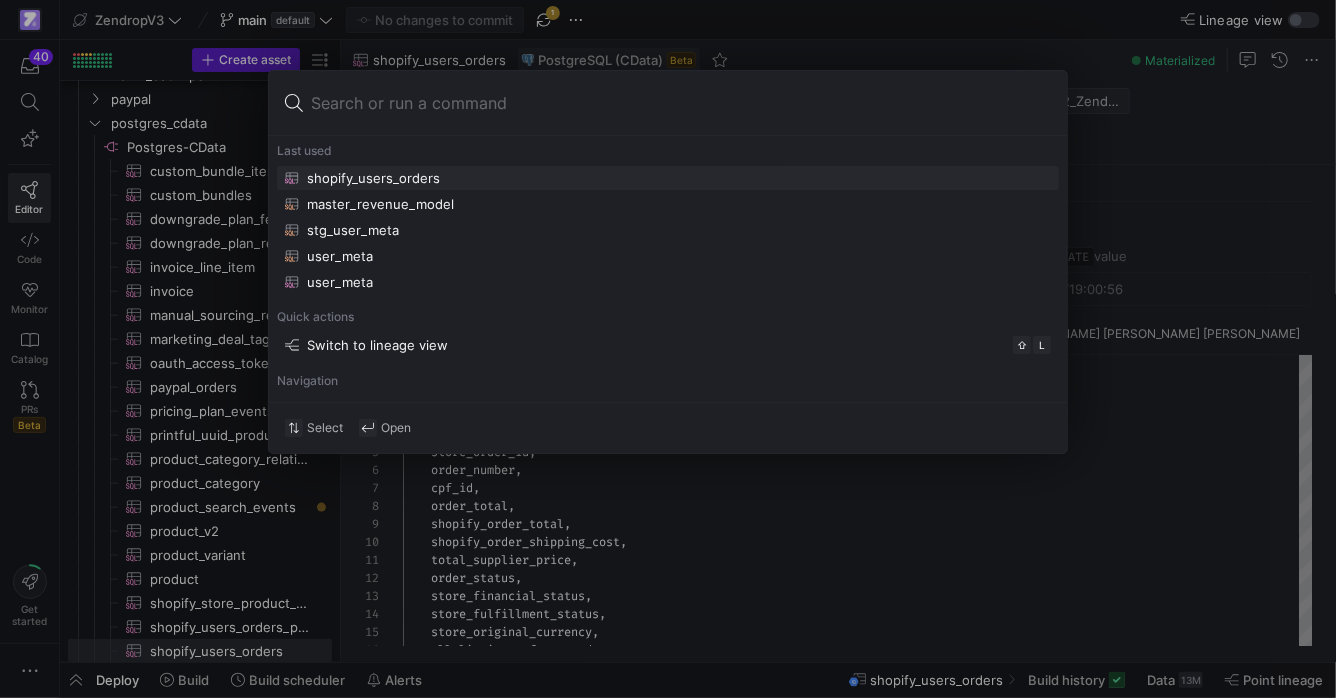 click at bounding box center [681, 103] 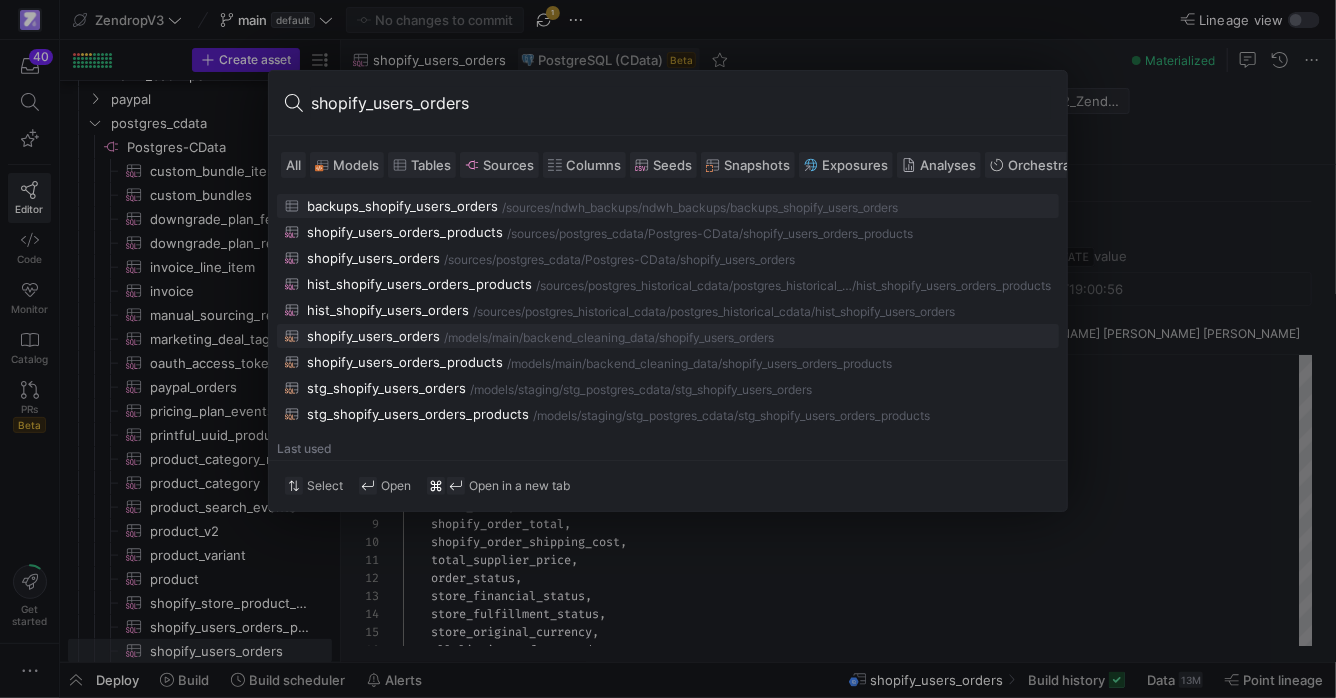 type on "shopify_users_orders" 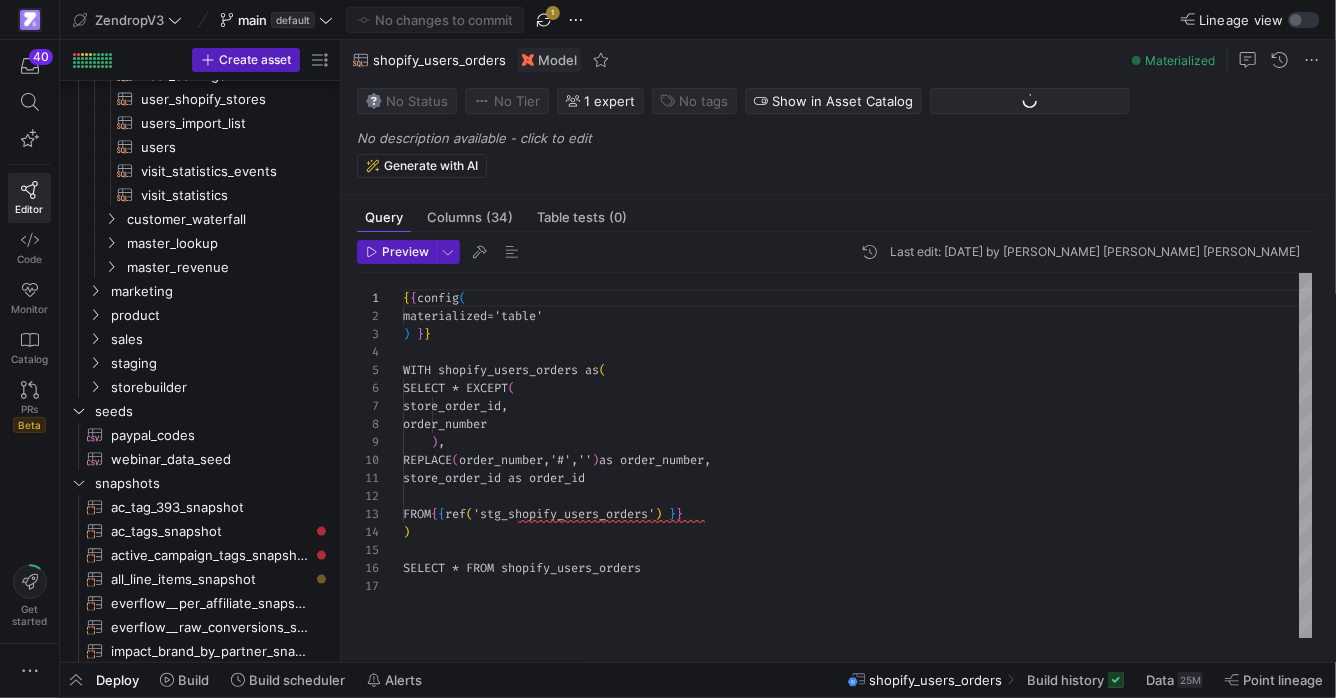 scroll, scrollTop: 180, scrollLeft: 0, axis: vertical 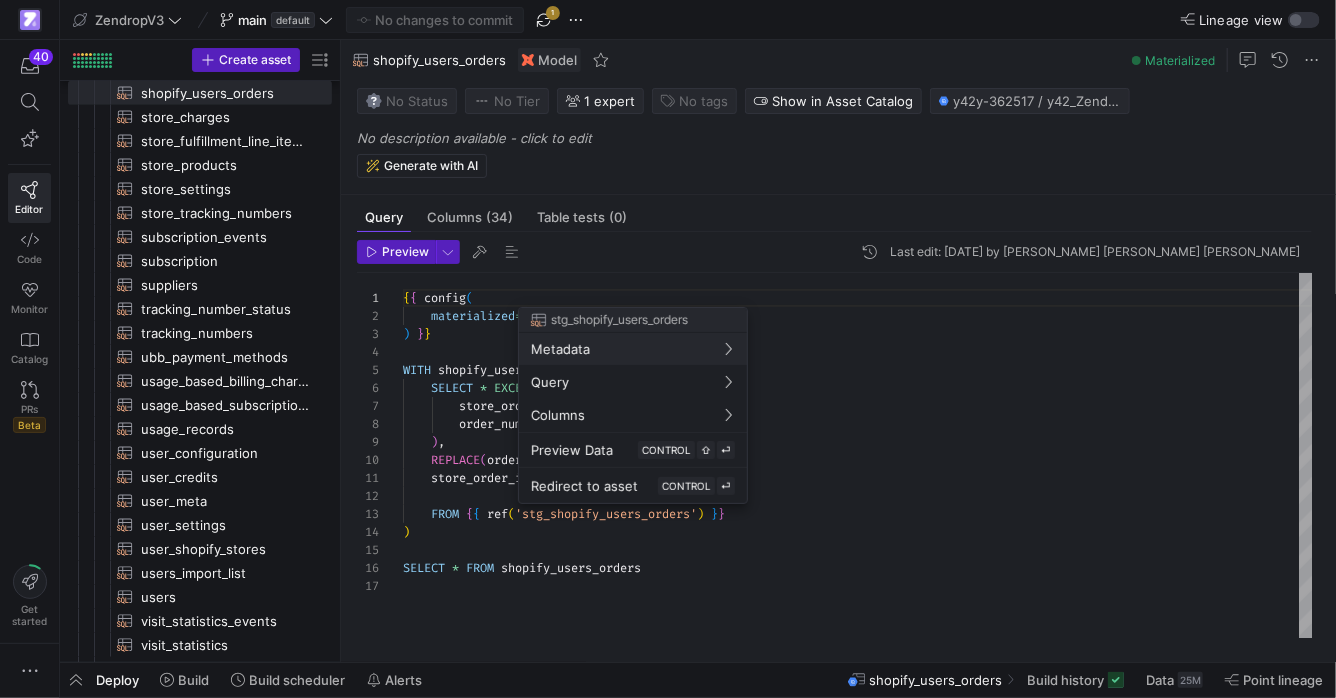 click at bounding box center (668, 349) 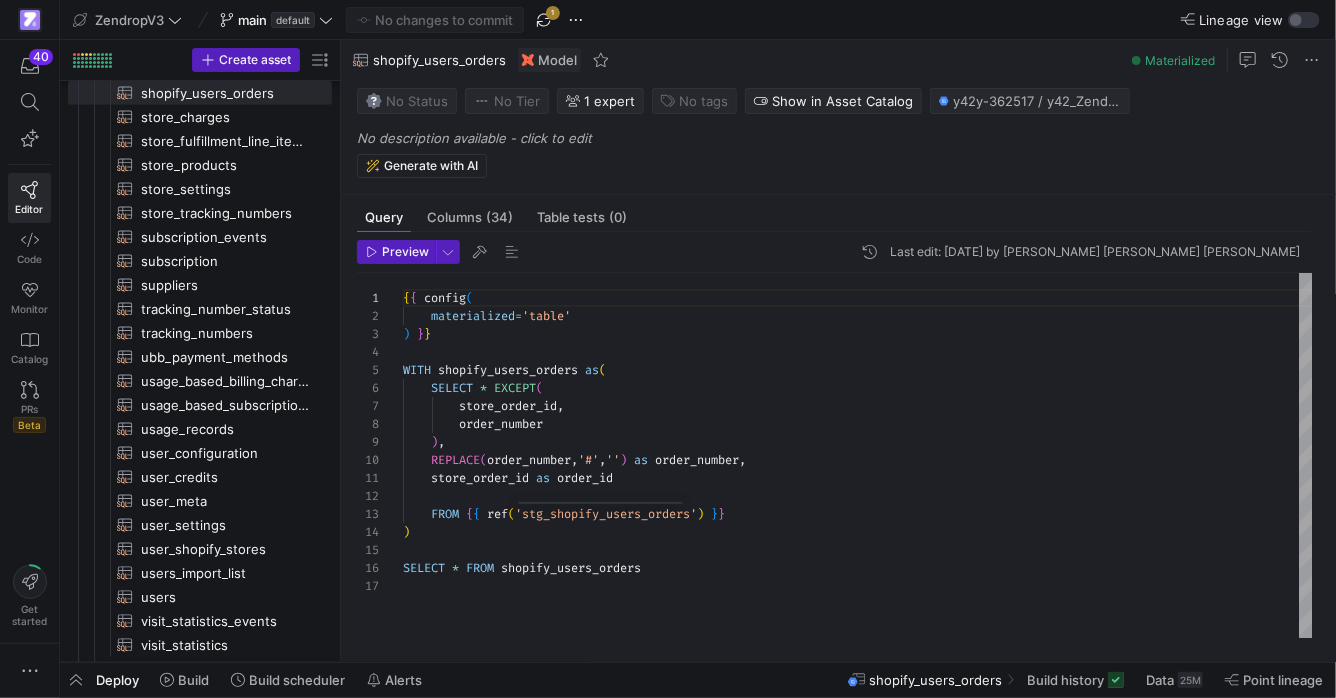 type on "store_order_id as order_id
FROM {{ ref('stg_shopify_users_orders') }}
)
SELECT * FROM shopify_users_orders" 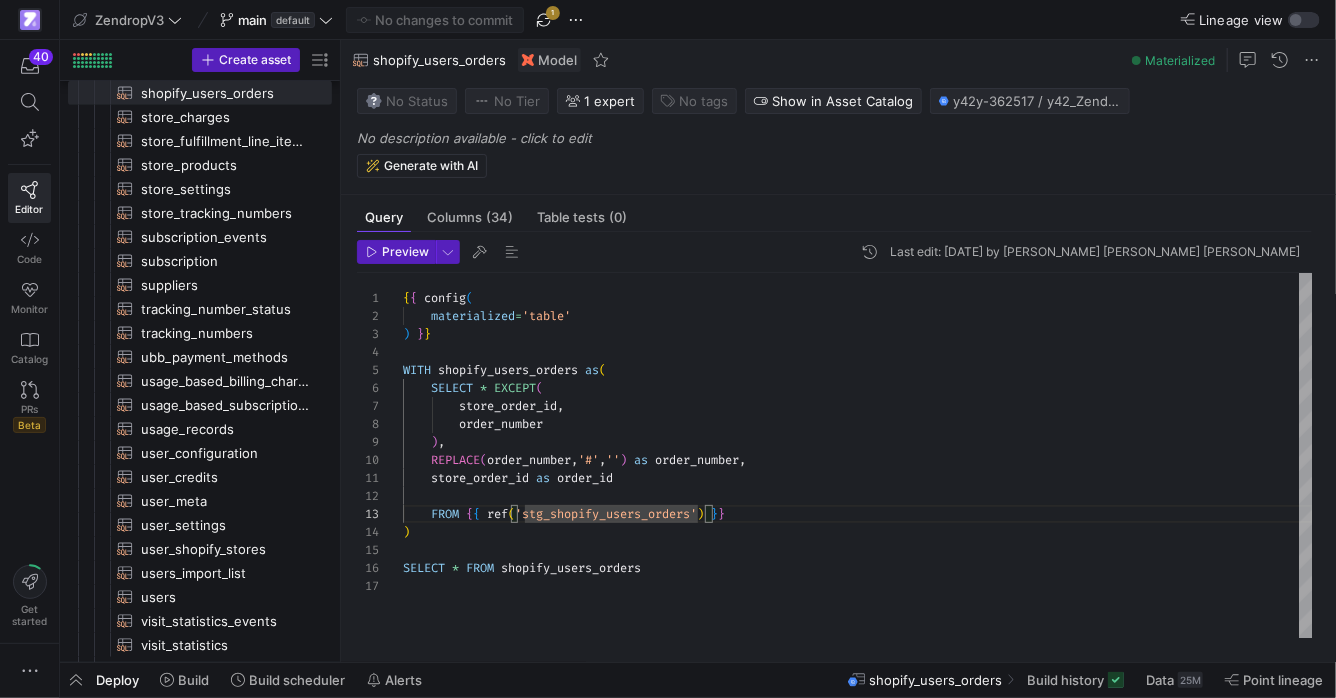click on "{ {   config (      materialized = 'table' )   } } WITH   shopify_users_orders   as (      SELECT   *   EXCEPT (          store_order_id ,          order_number      ) ,        REPLACE ( order_number , '#' , '' )   as   order_number ,      store_order_id   as   order_id      FROM   { {   ref ( 'stg_shopify_users_orders' )   } } ) SELECT   *   FROM   shopify_users_orders" at bounding box center (858, 456) 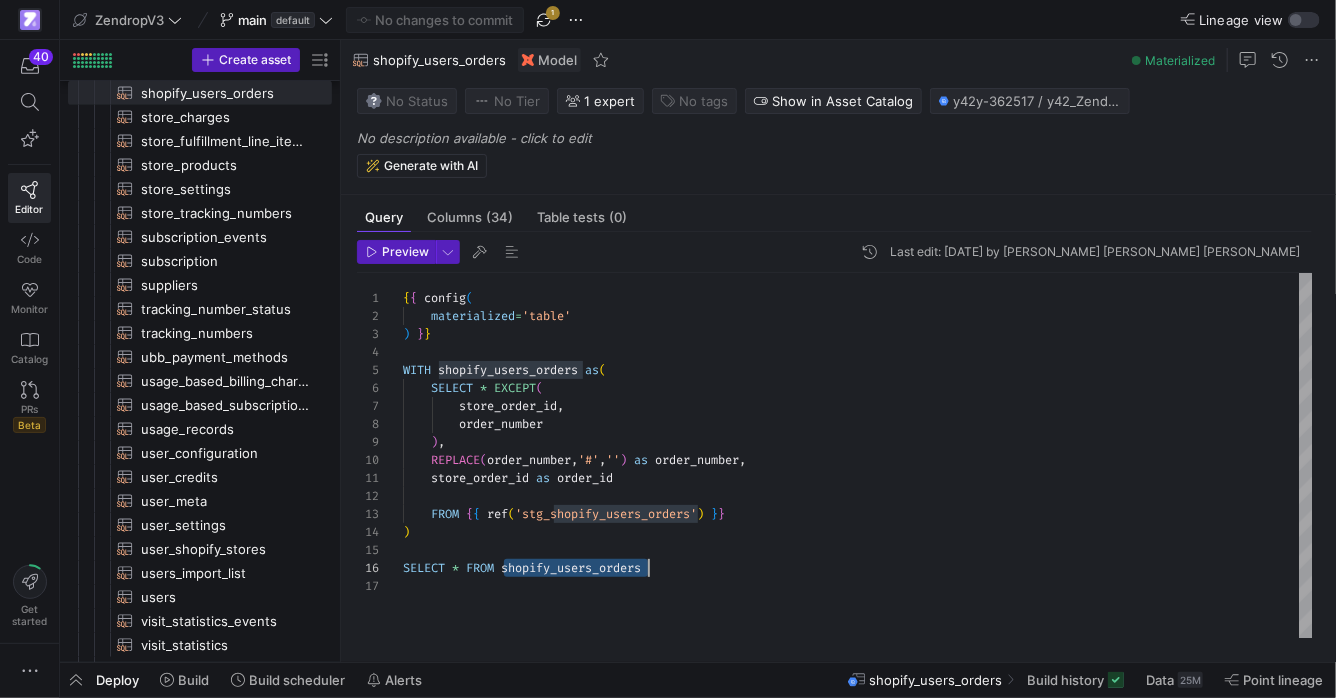 click on "{ {   config (      materialized = 'table' )   } } WITH   shopify_users_orders   as (      SELECT   *   EXCEPT (          store_order_id ,          order_number      ) ,        REPLACE ( order_number , '#' , '' )   as   order_number ,      store_order_id   as   order_id      FROM   { {   ref ( 'stg_shopify_users_orders' )   } } ) SELECT   *   FROM   shopify_users_orders" at bounding box center [858, 456] 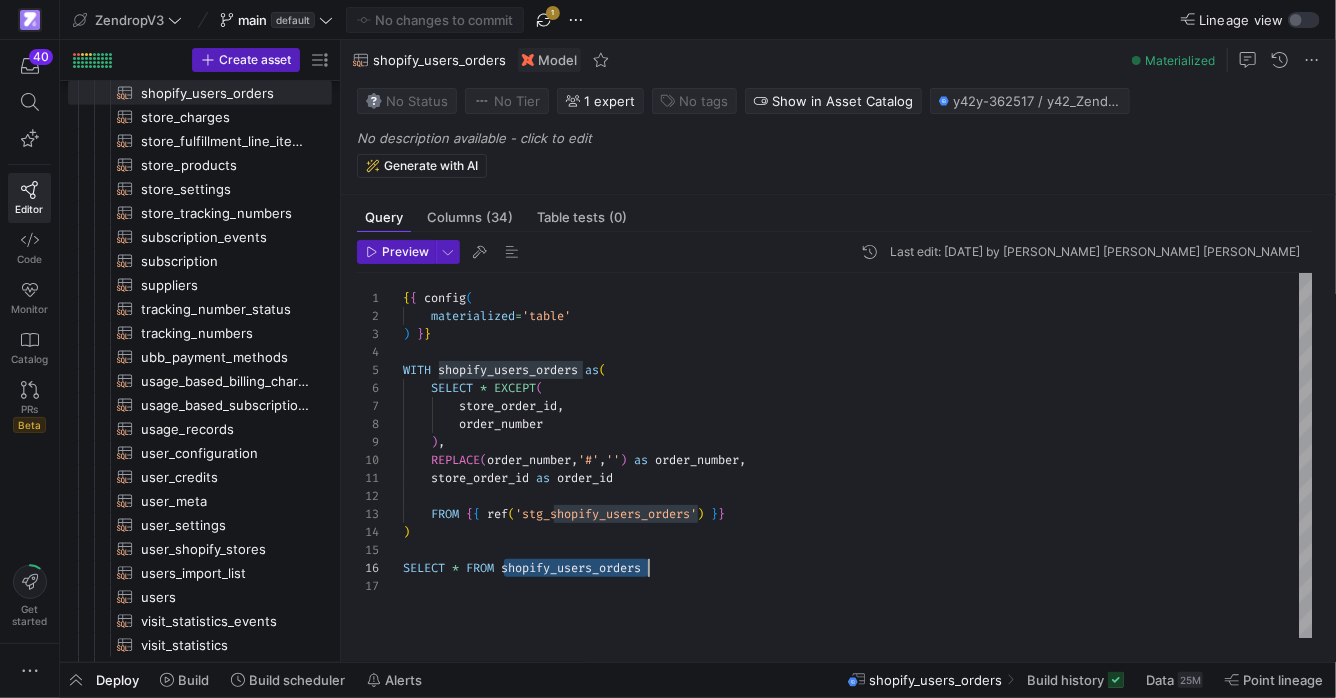 click on "Model" 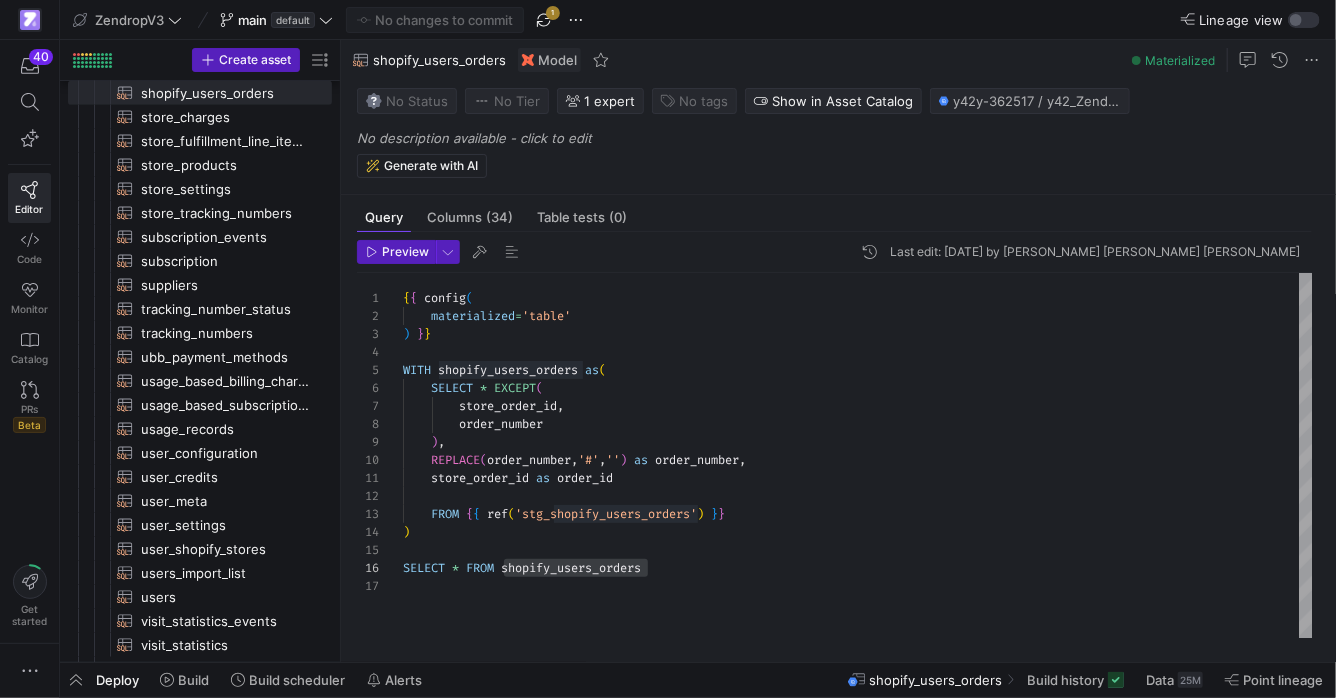click on "Lineage view" at bounding box center [1241, 20] 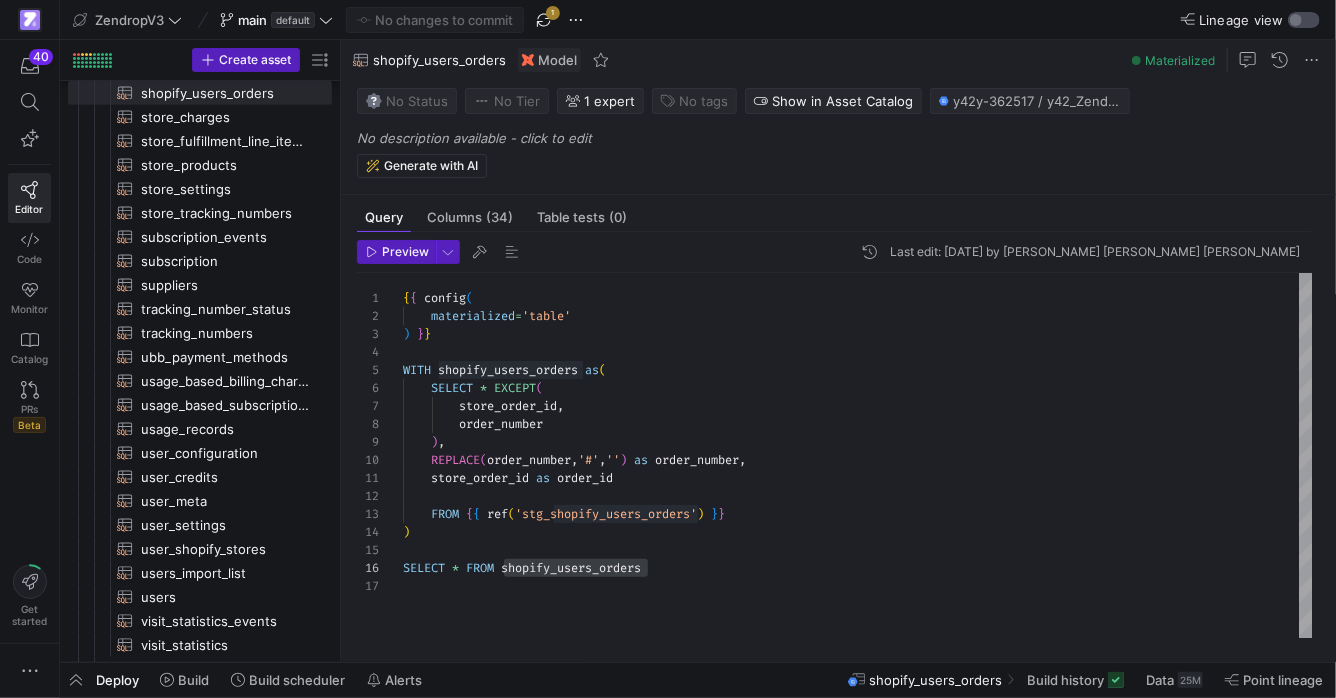 click on "Lineage view" at bounding box center [1304, 20] 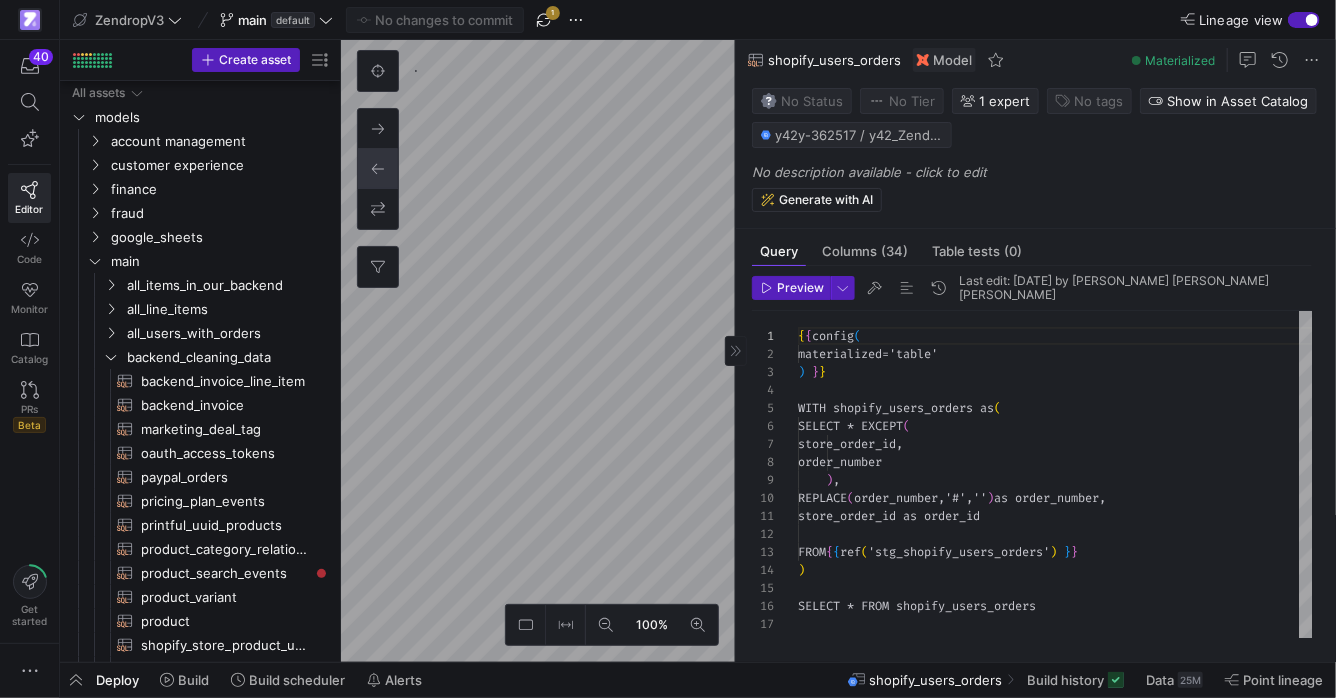 scroll, scrollTop: 43, scrollLeft: 0, axis: vertical 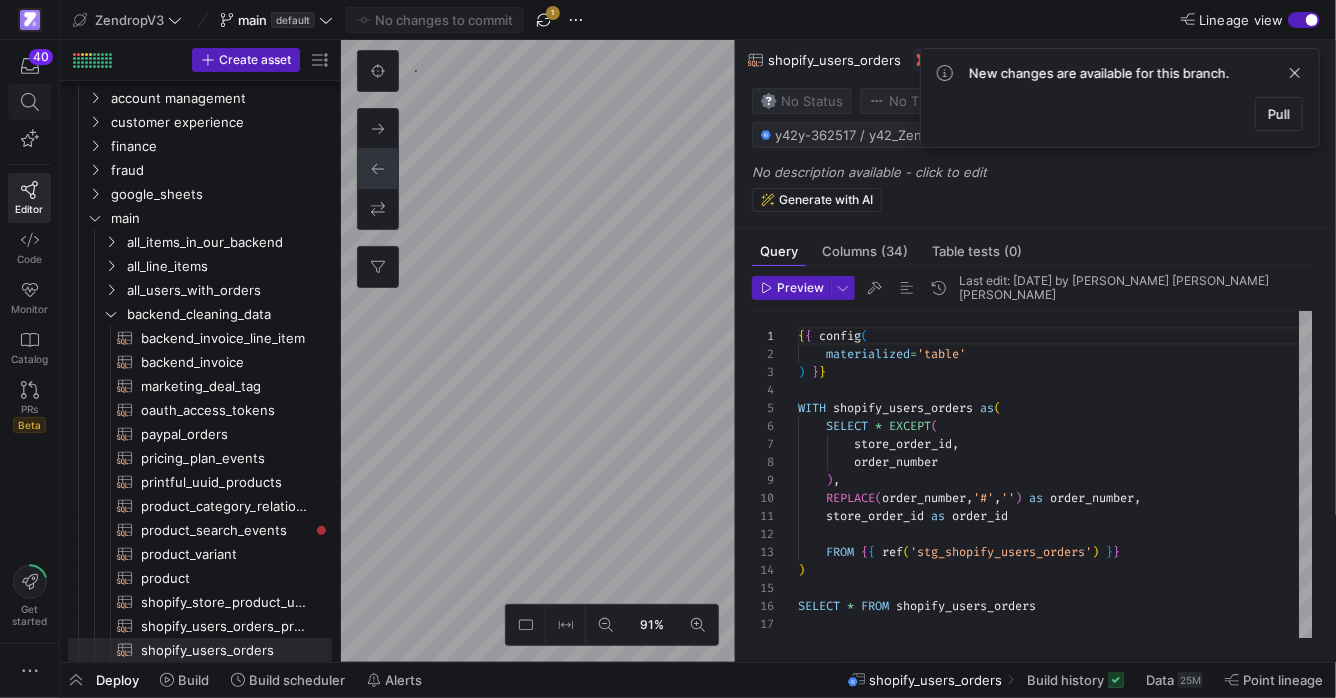 click 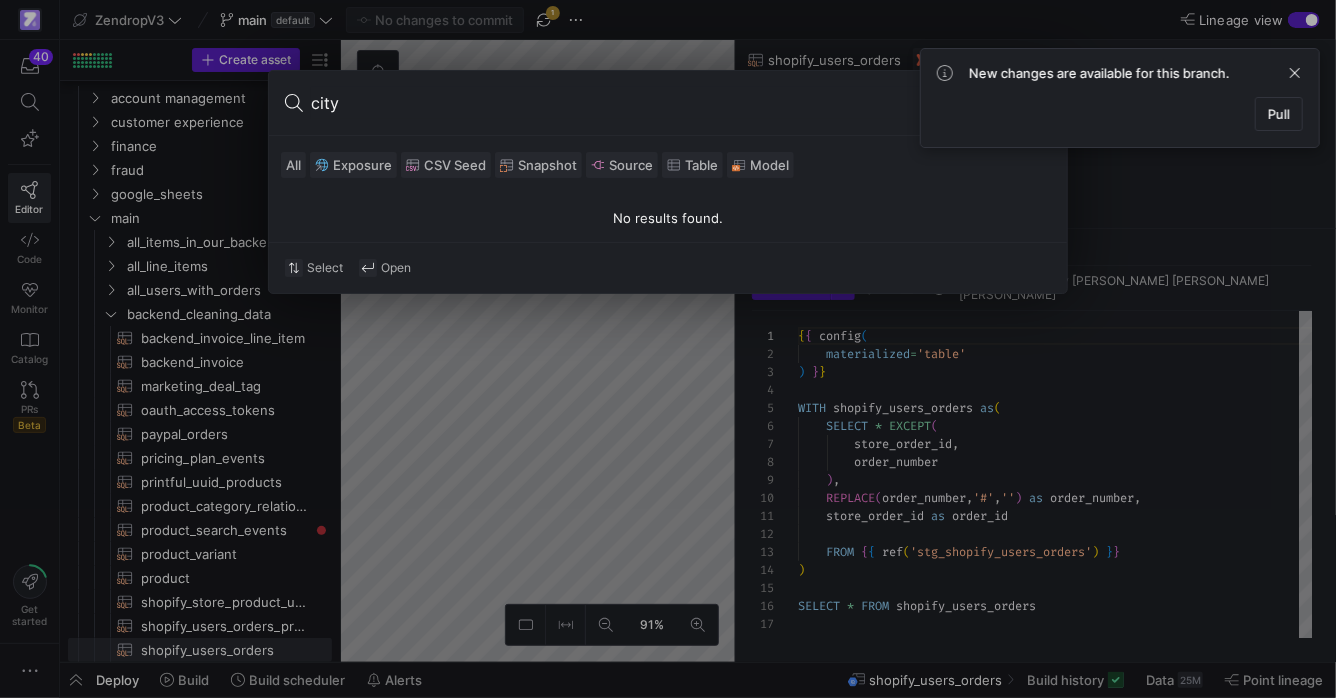 type on "city" 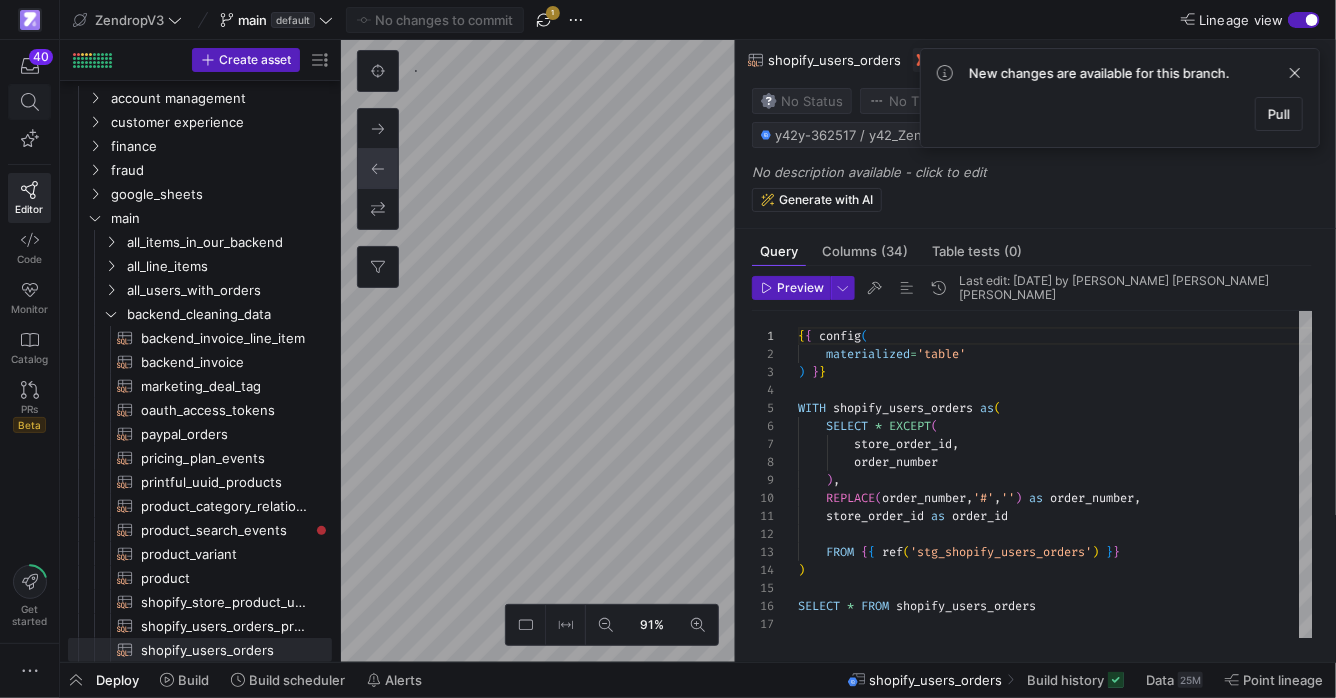 click 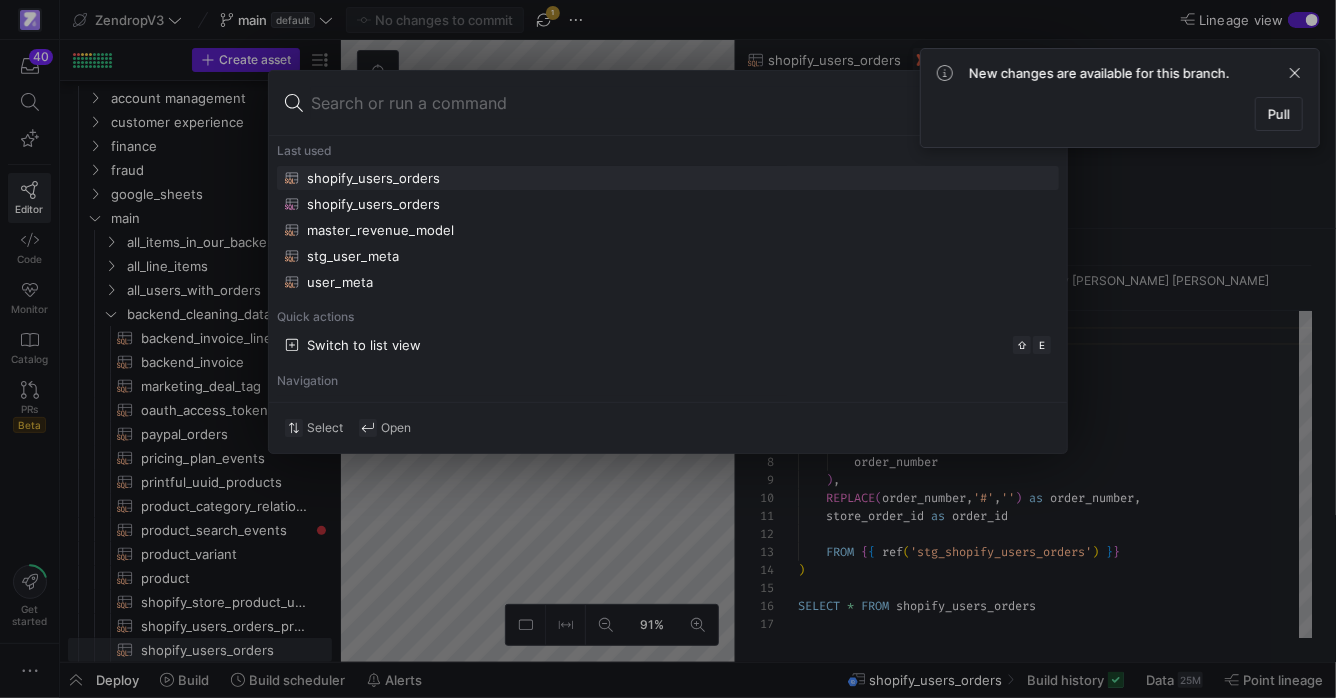 click at bounding box center [668, 349] 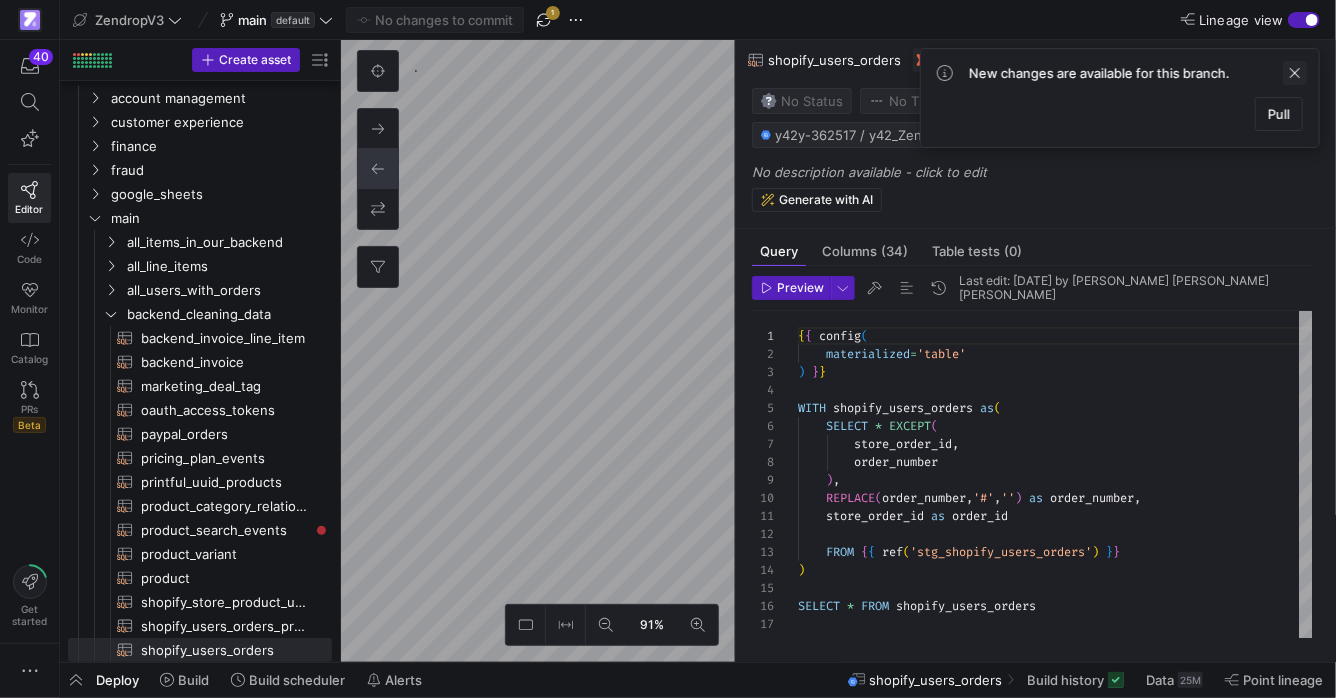 click 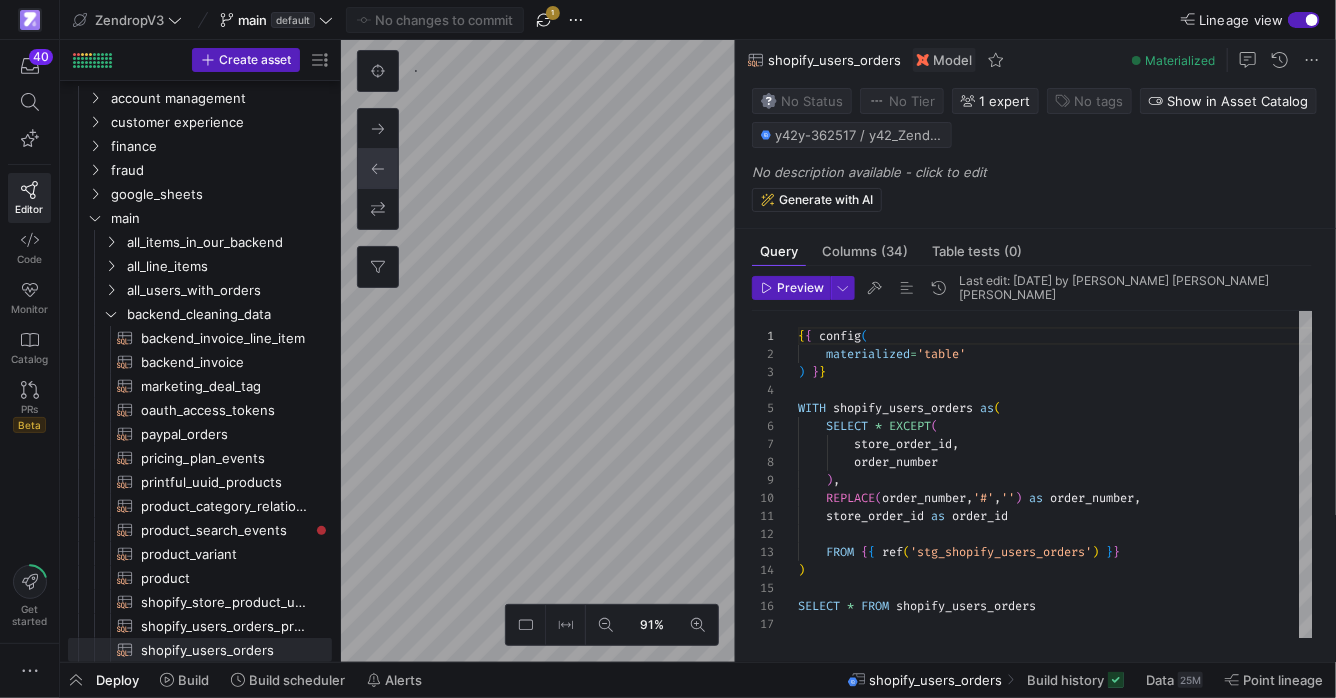 click at bounding box center [1312, 20] 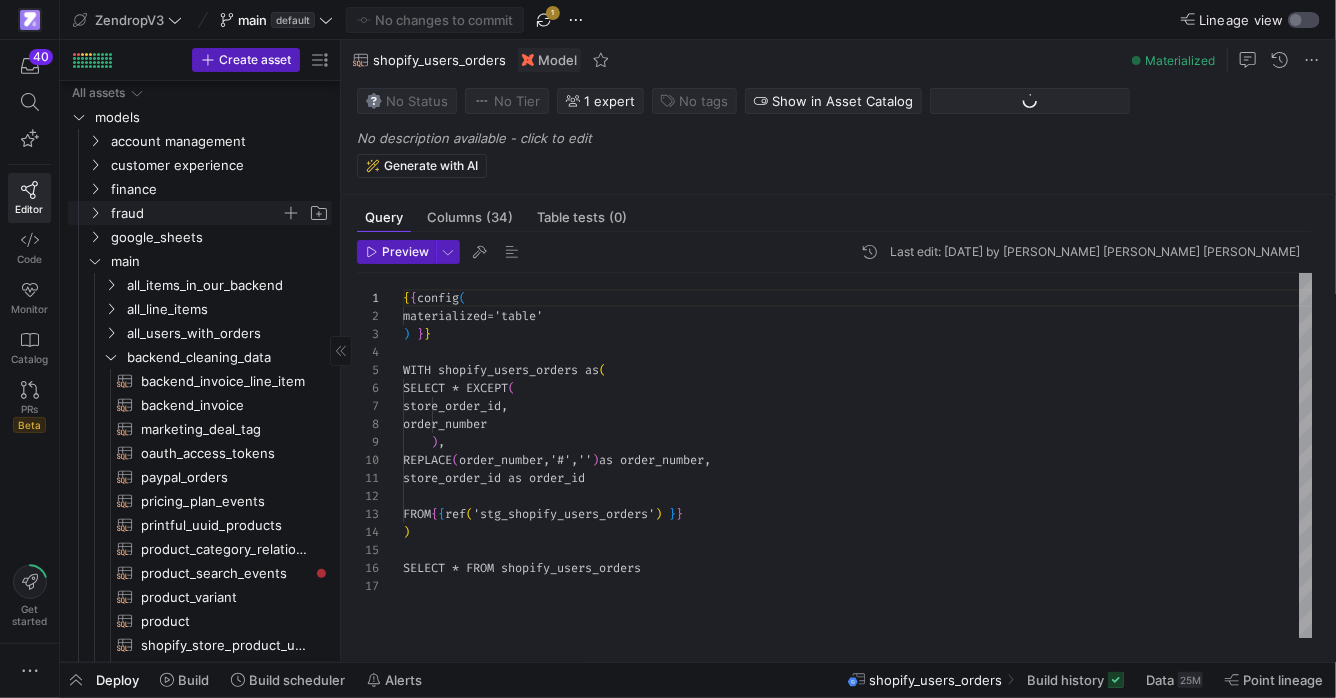 scroll, scrollTop: 43, scrollLeft: 0, axis: vertical 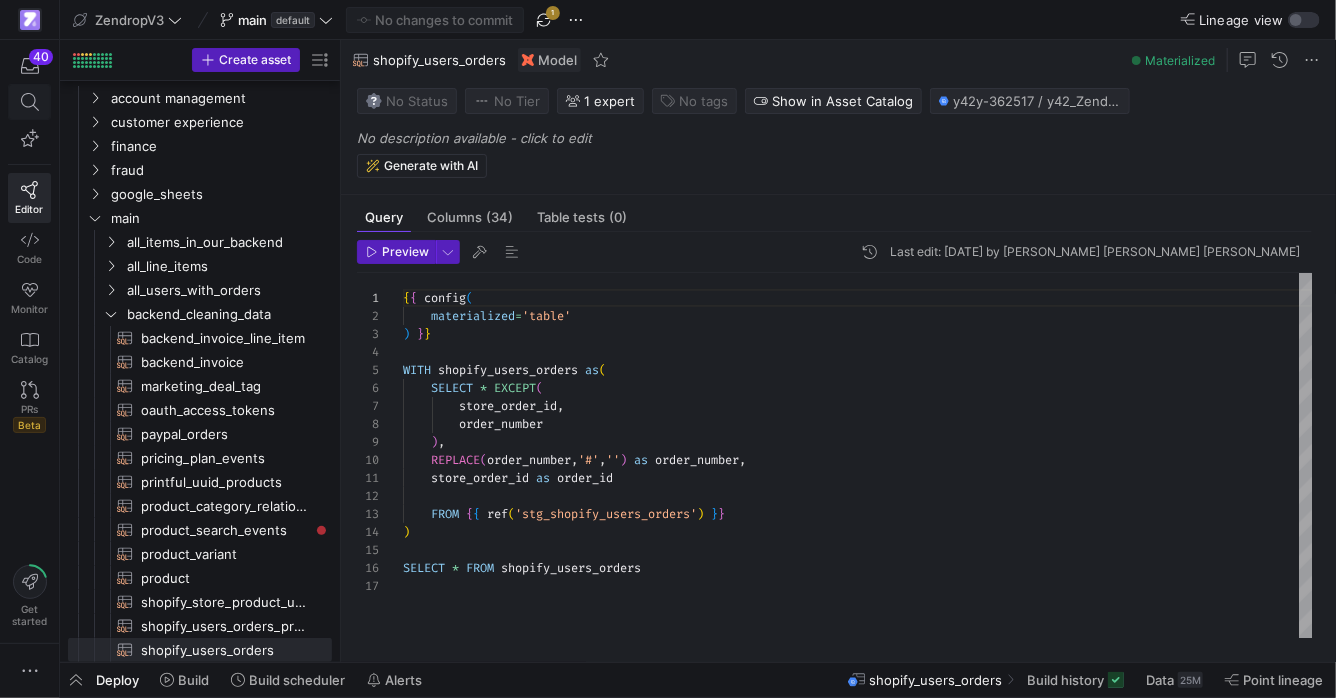 click 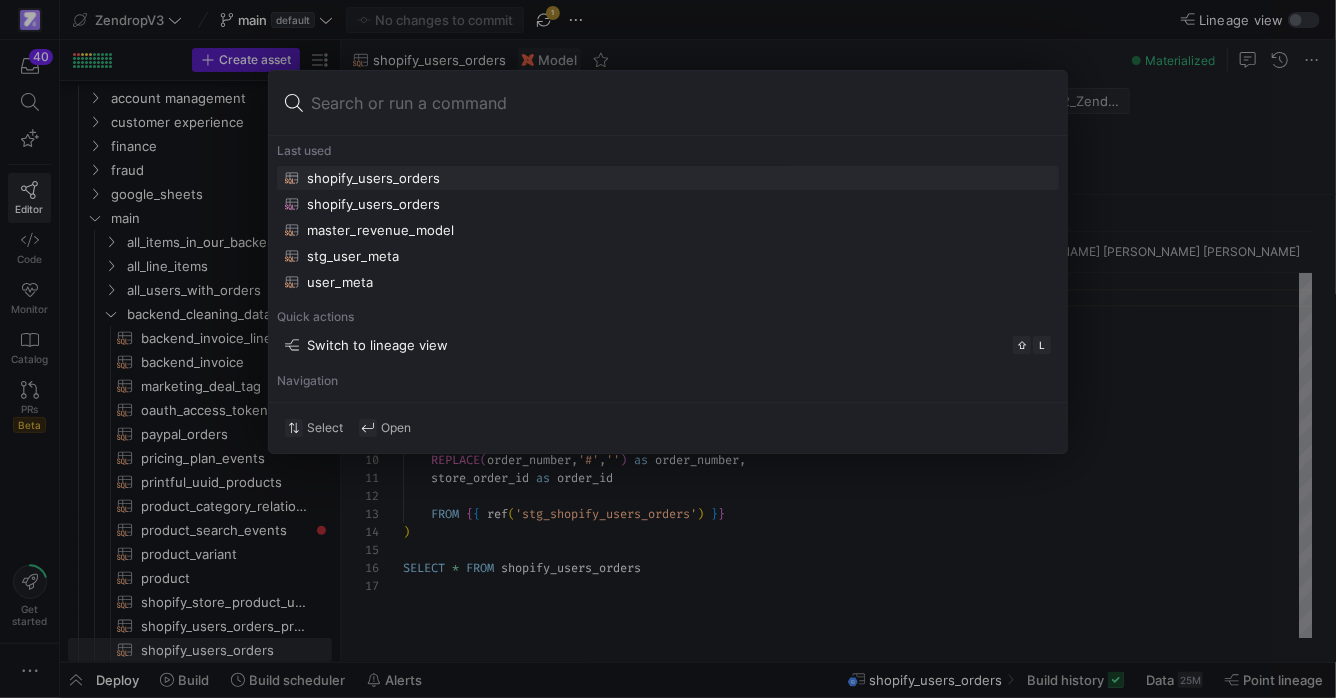 click at bounding box center [668, 349] 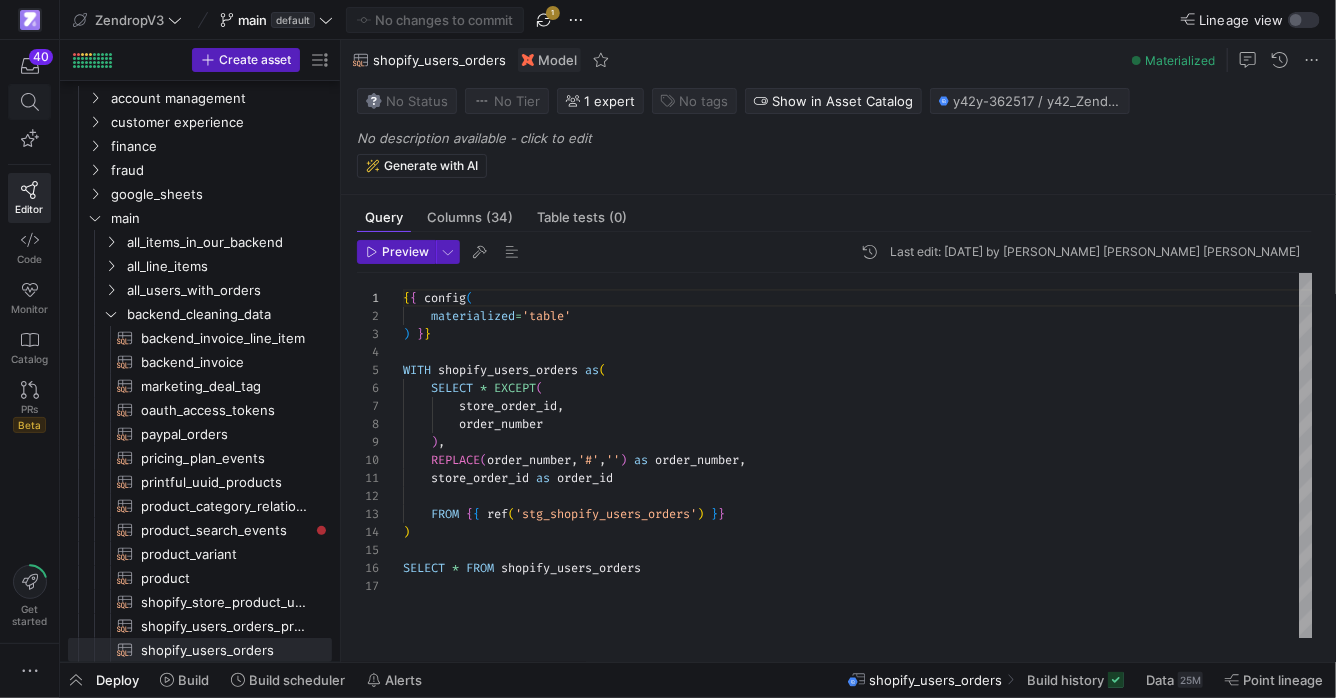 click 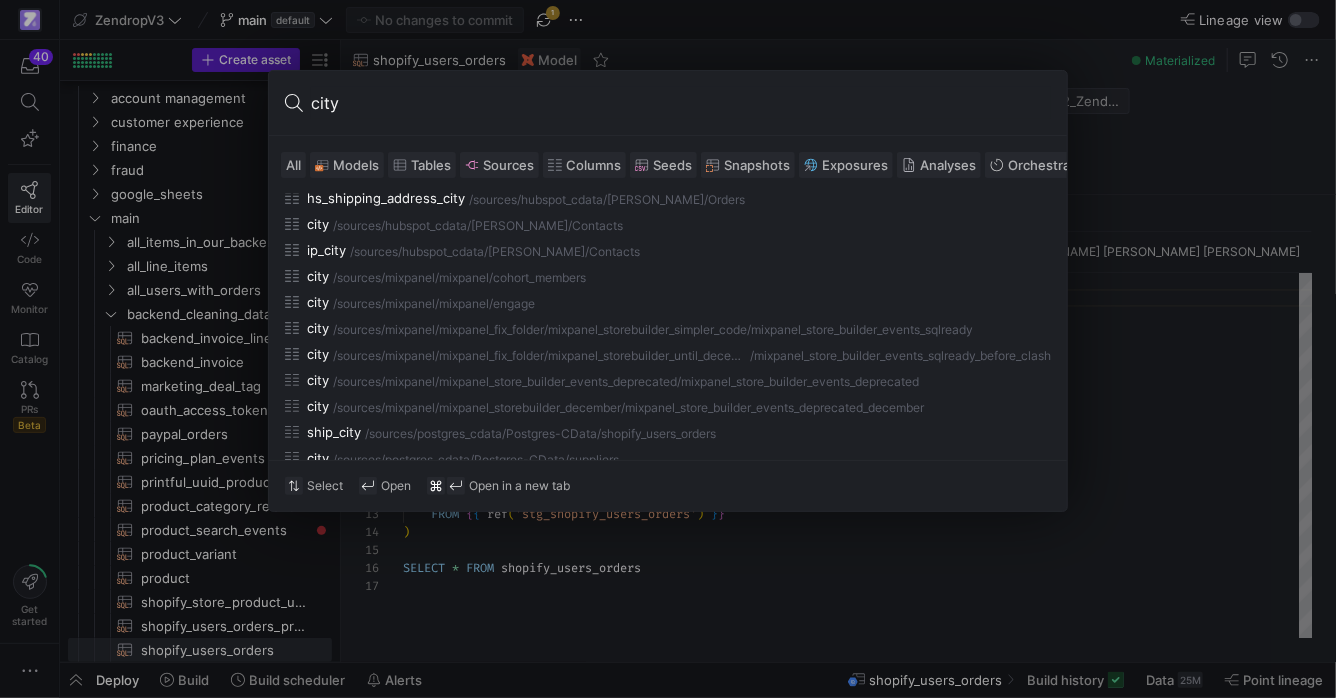 scroll, scrollTop: 0, scrollLeft: 0, axis: both 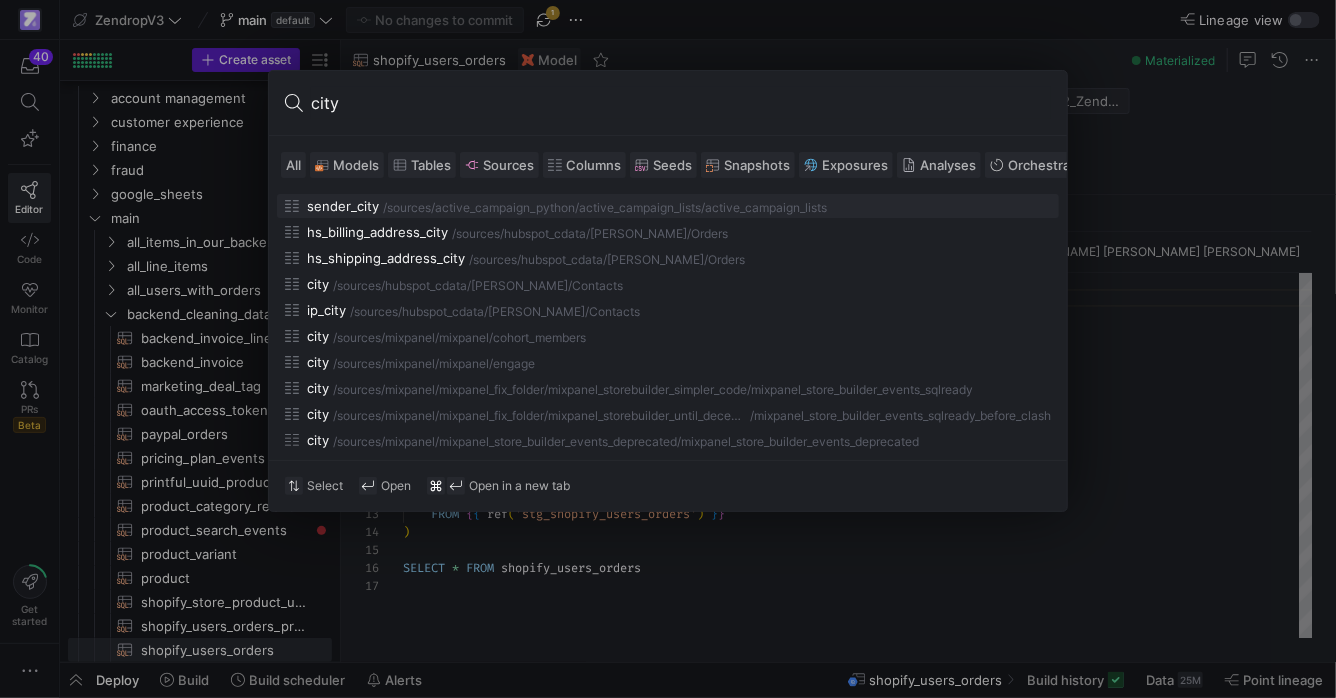 click on "city" at bounding box center [681, 103] 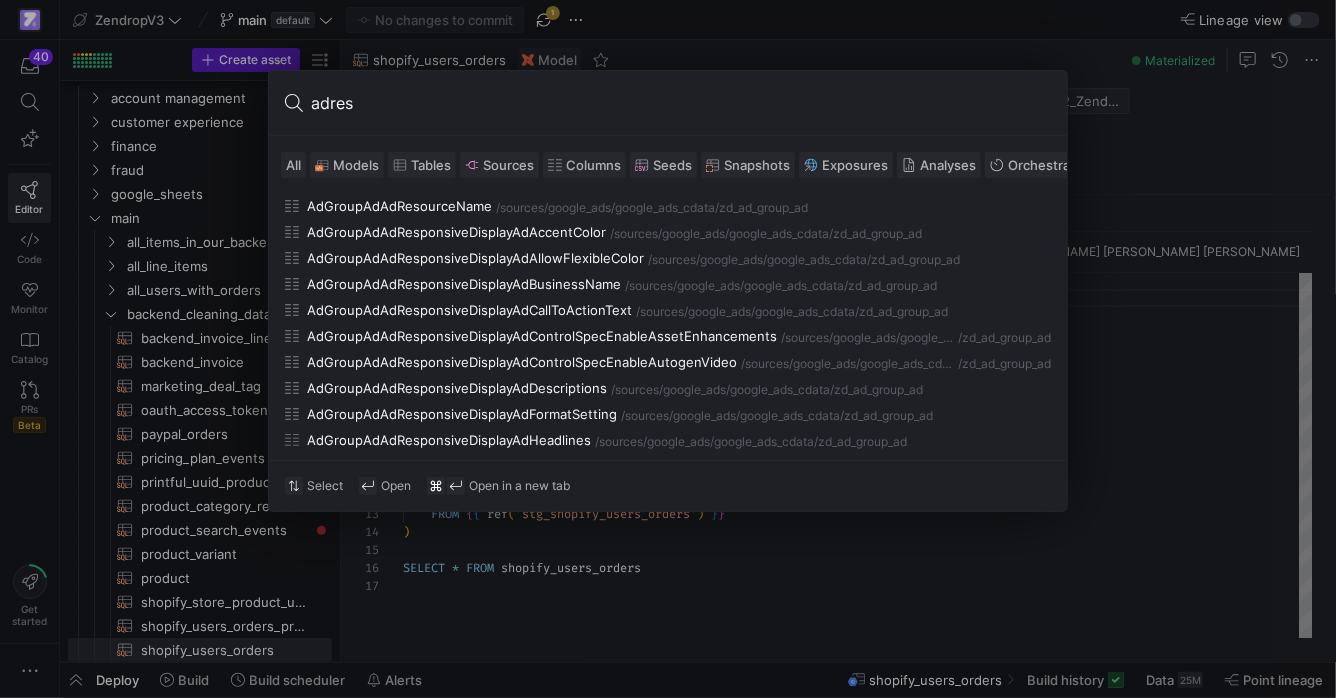 type on "adress" 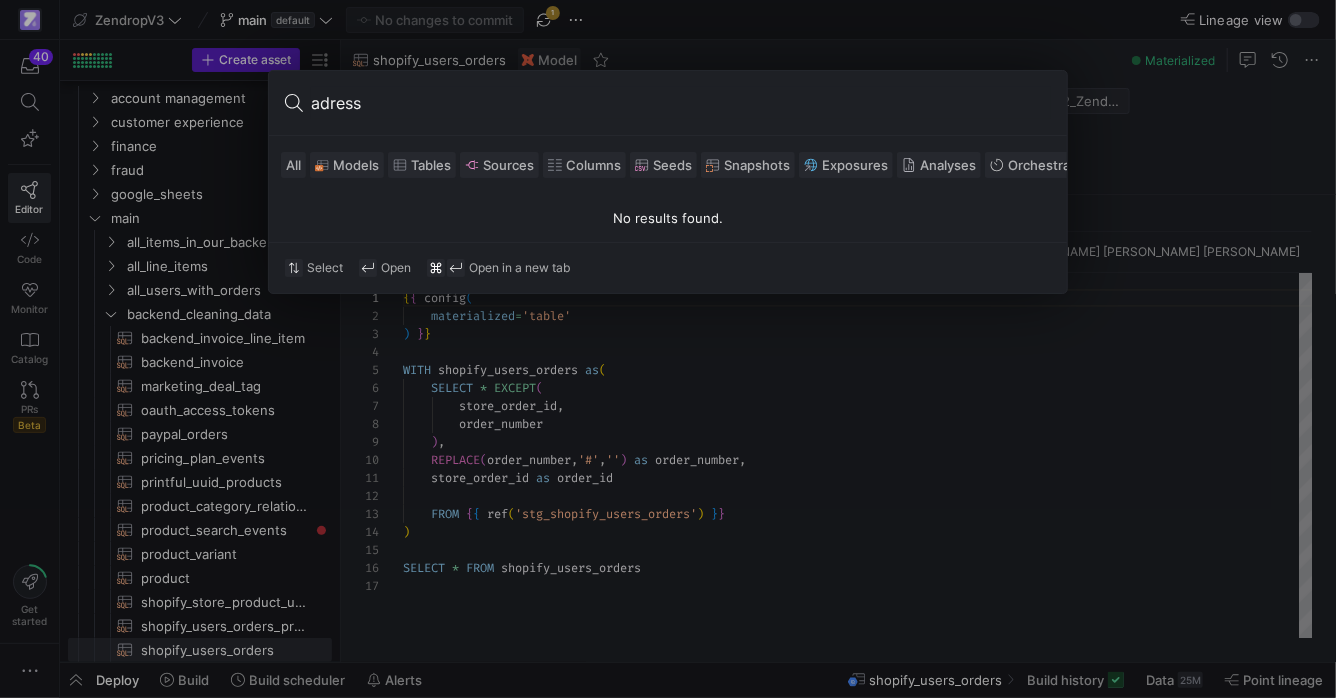 click on "adress" at bounding box center (681, 103) 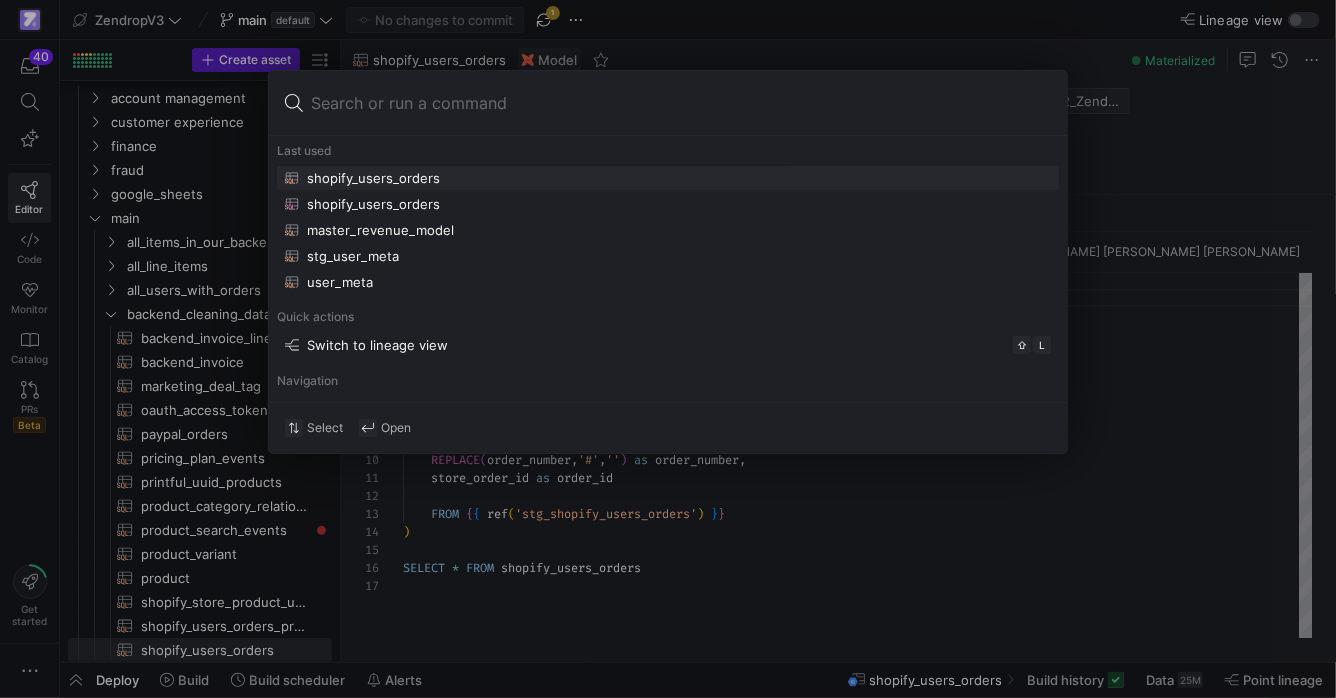 click at bounding box center (668, 349) 